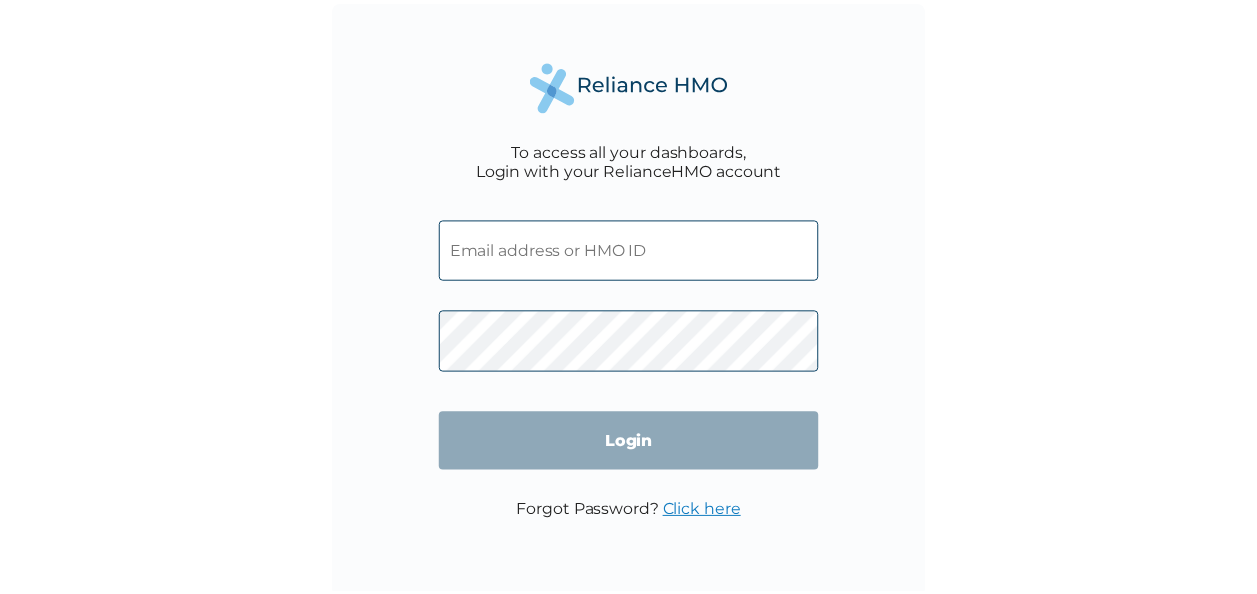 scroll, scrollTop: 0, scrollLeft: 0, axis: both 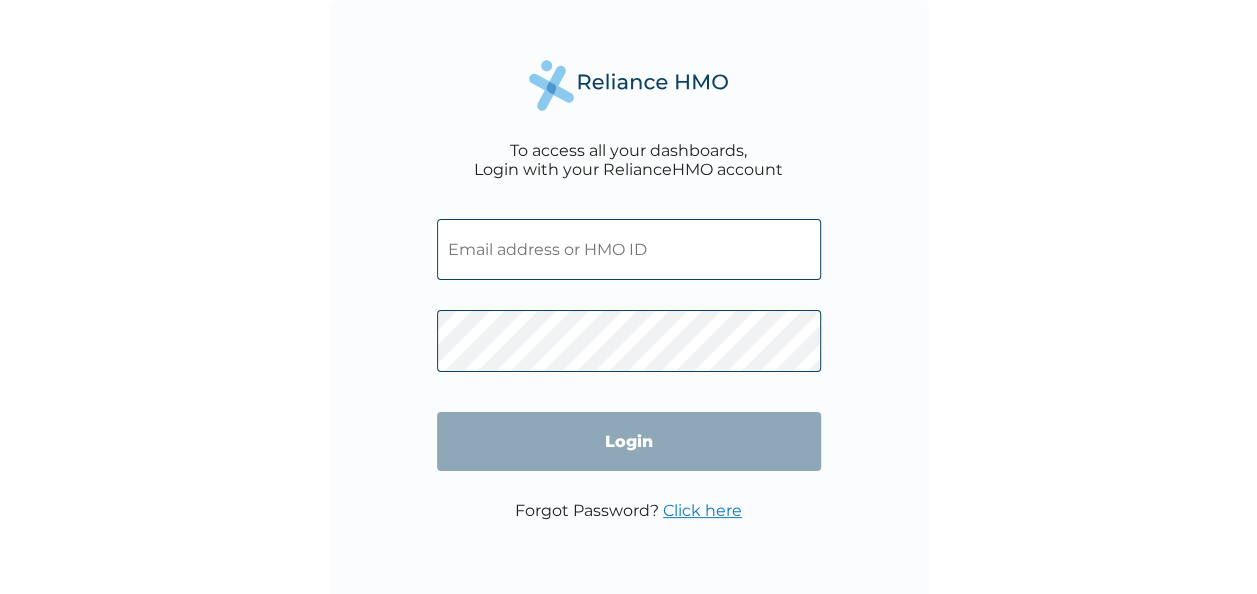 click at bounding box center (629, 249) 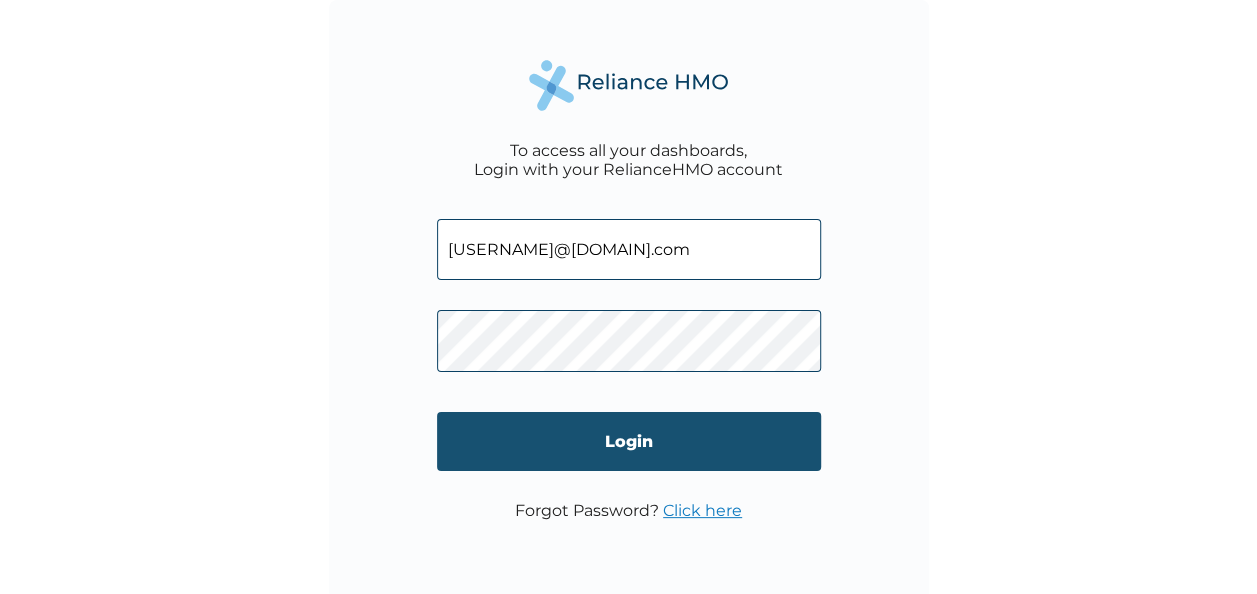 click on "Login" at bounding box center (629, 441) 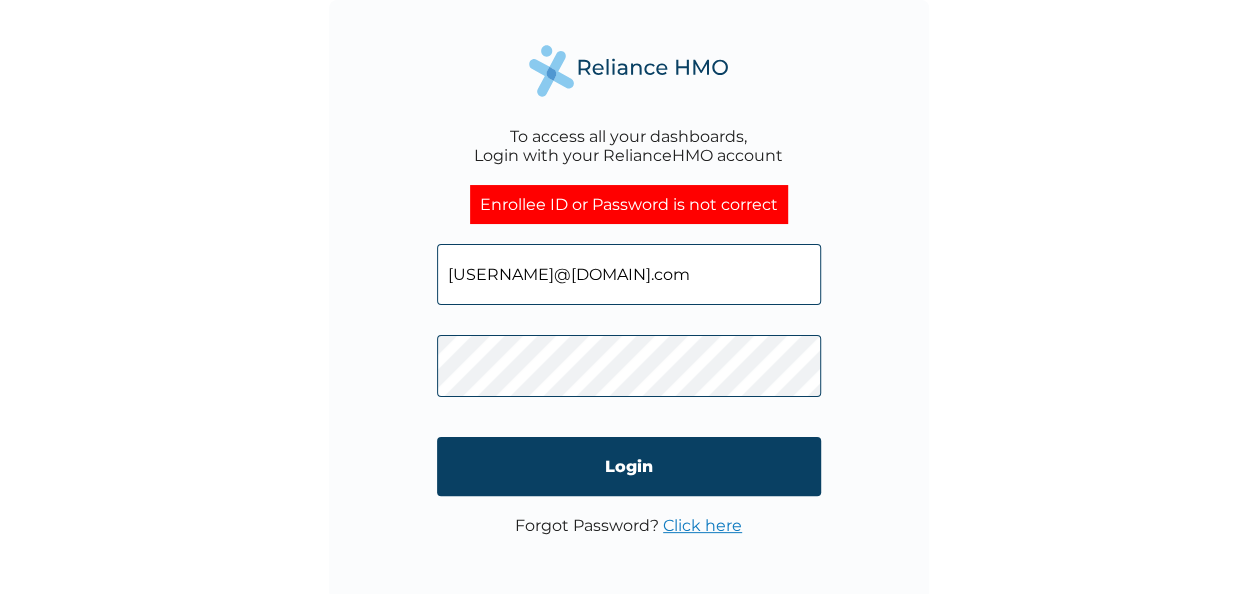 click on "paschal@omaagroup.com" at bounding box center (629, 274) 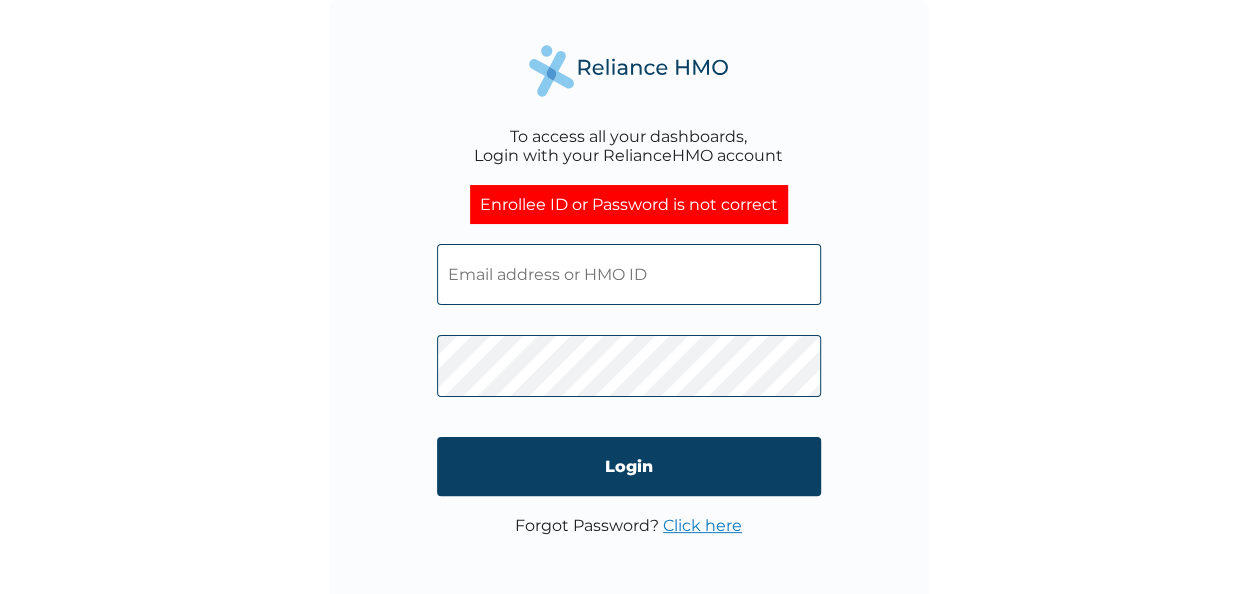 click at bounding box center (629, 274) 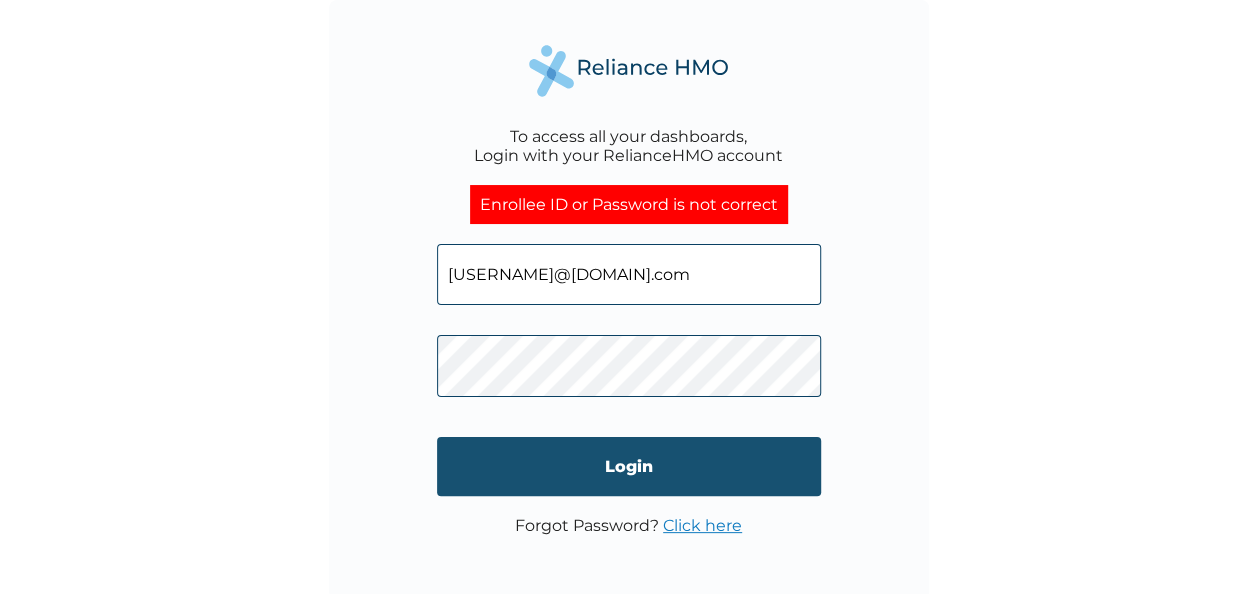 click on "Login" at bounding box center (629, 466) 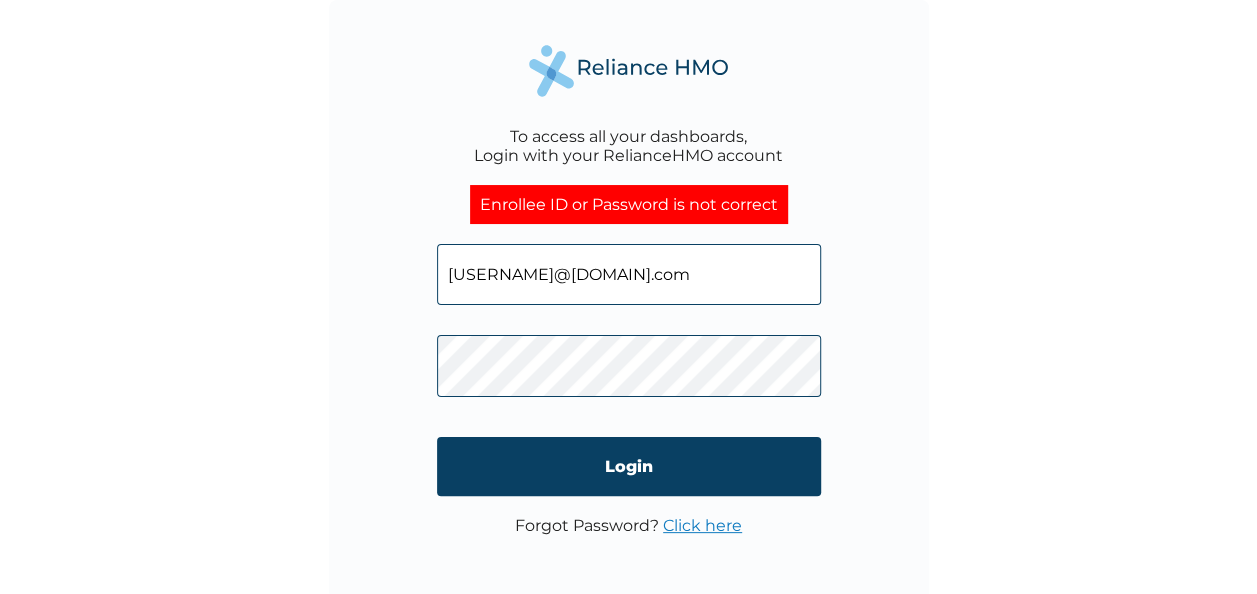 click on "paschalmbah112@gmail.com" at bounding box center [629, 274] 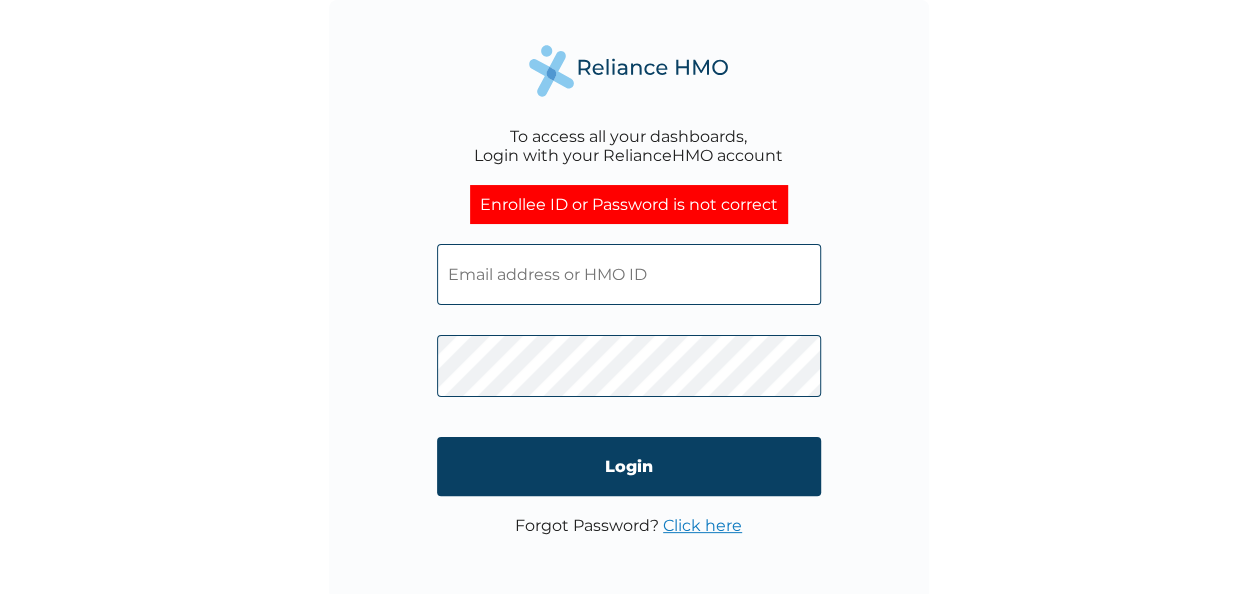 click at bounding box center (629, 274) 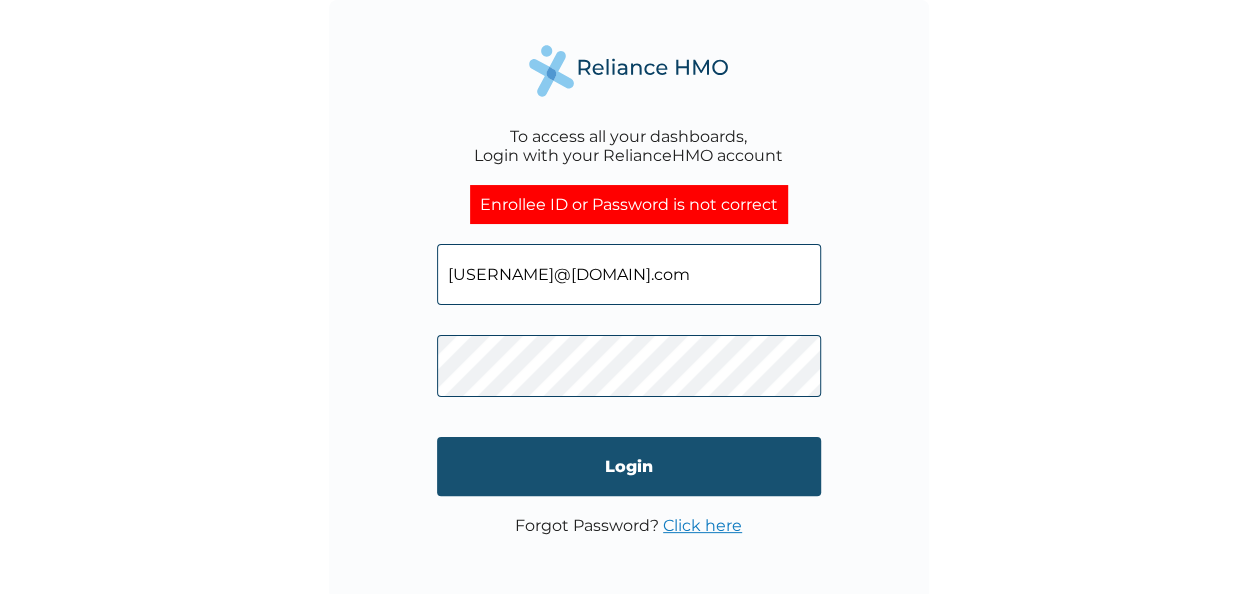 click on "Login" at bounding box center (629, 466) 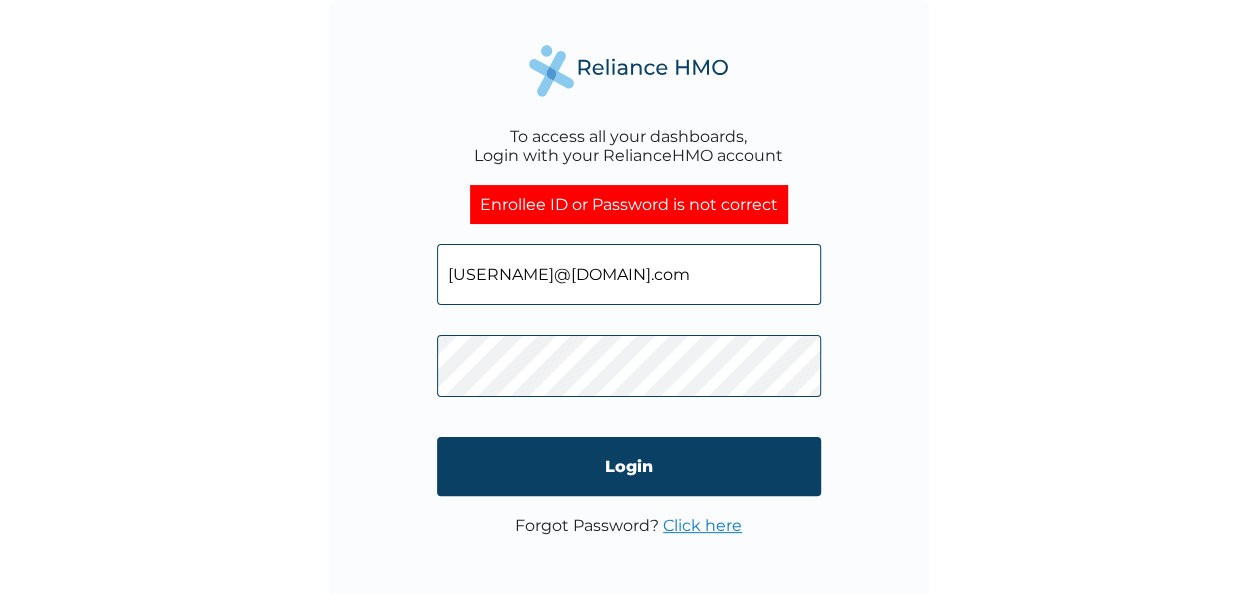 click on "To access all your dashboards, Login with your RelianceHMO account Enrollee ID or Password is not correct paschalmbah112@gmail.com Login Forgot Password?   Click here" at bounding box center (629, 300) 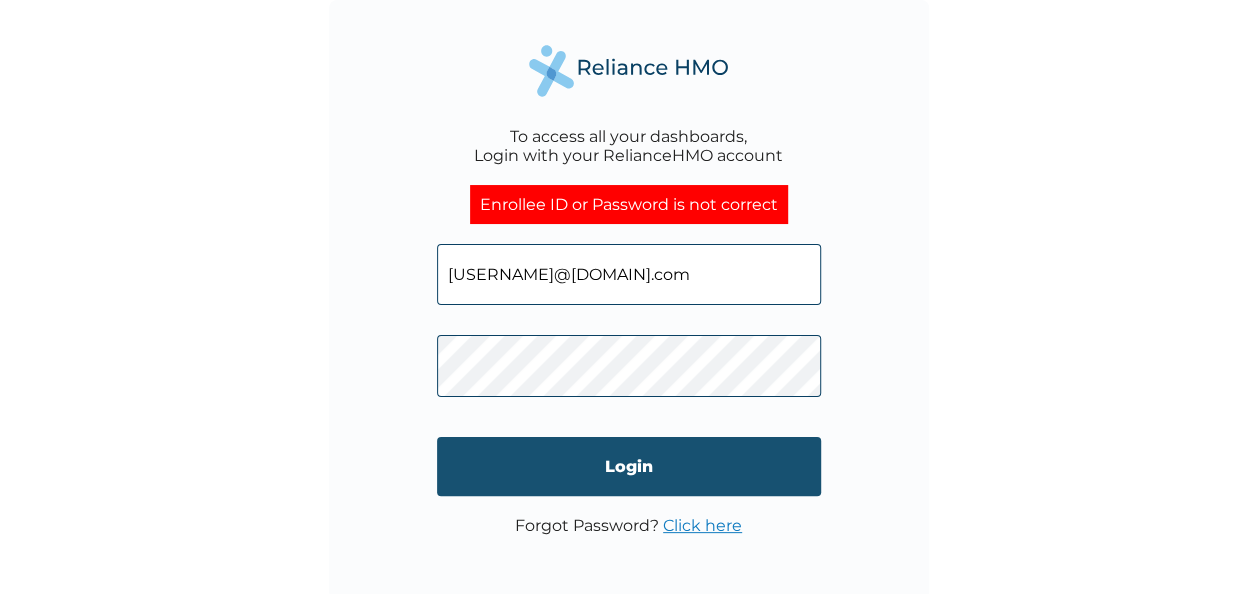 click on "Login" at bounding box center [629, 466] 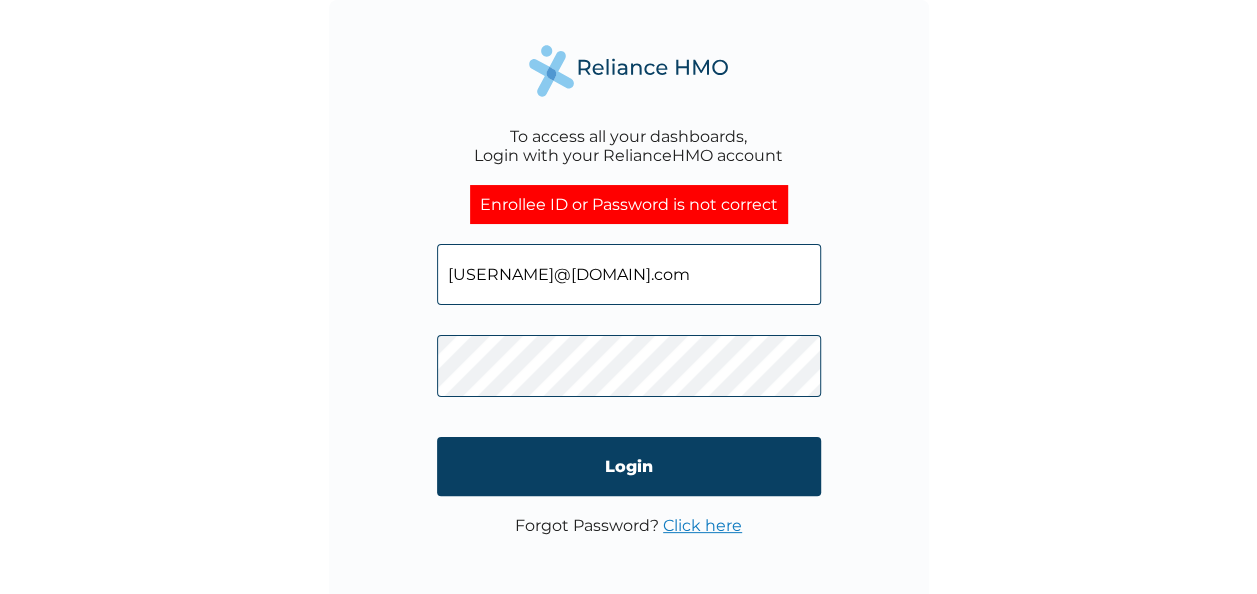 click on "paschalmbah112@gmail.com" at bounding box center (629, 274) 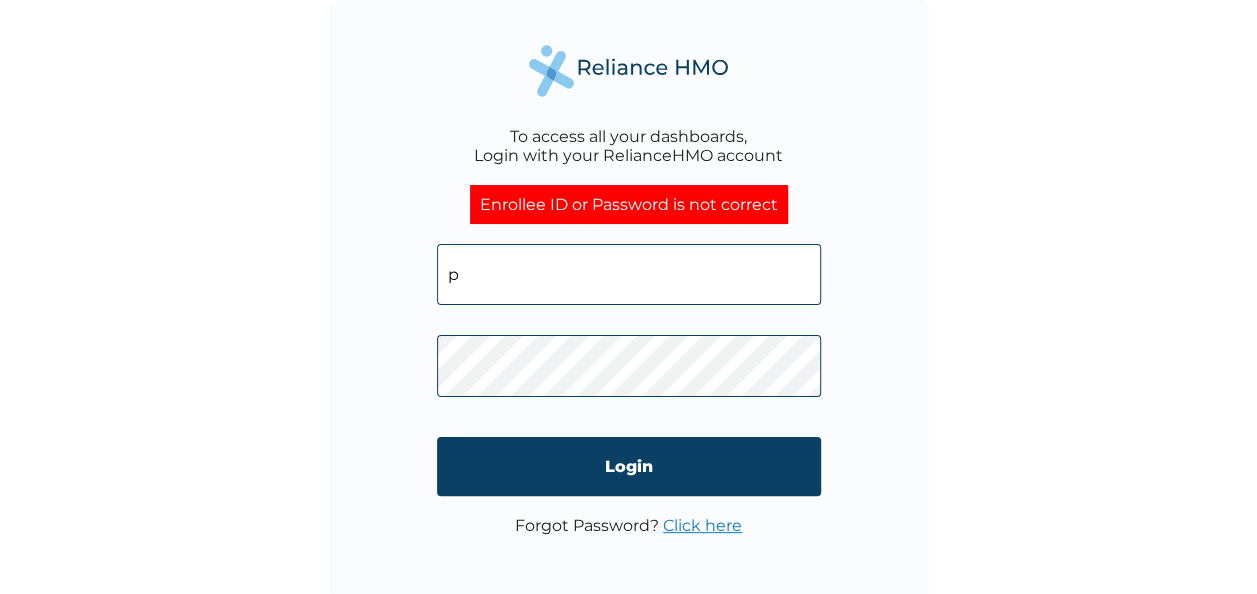type on "paschal@omaagroup.com" 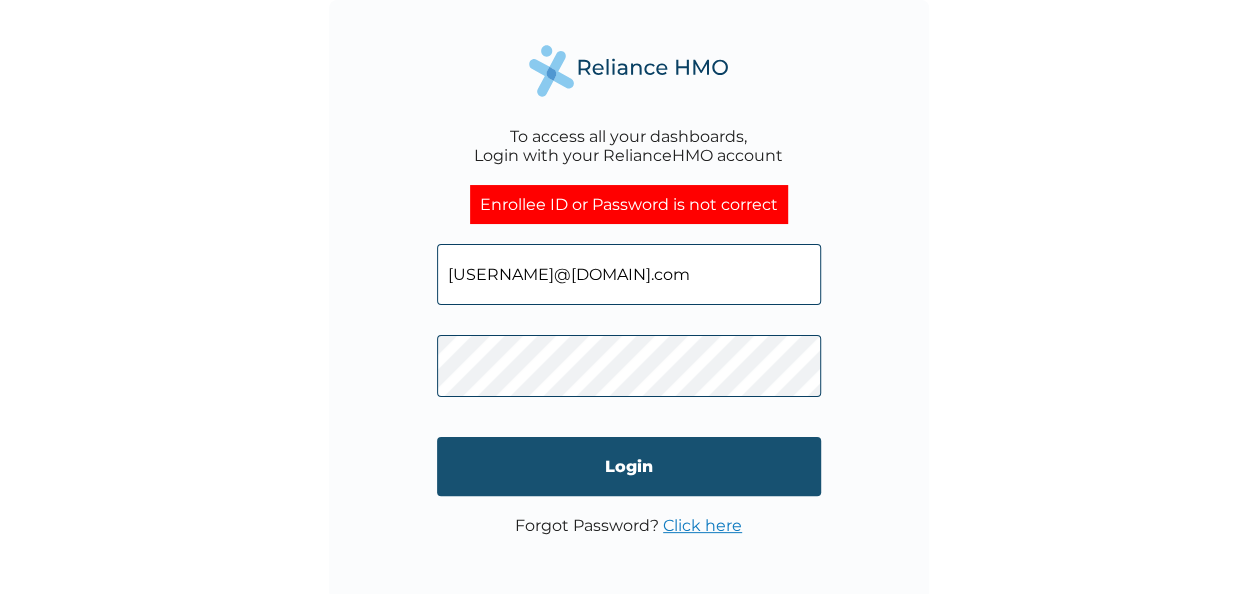 click on "Login" at bounding box center [629, 466] 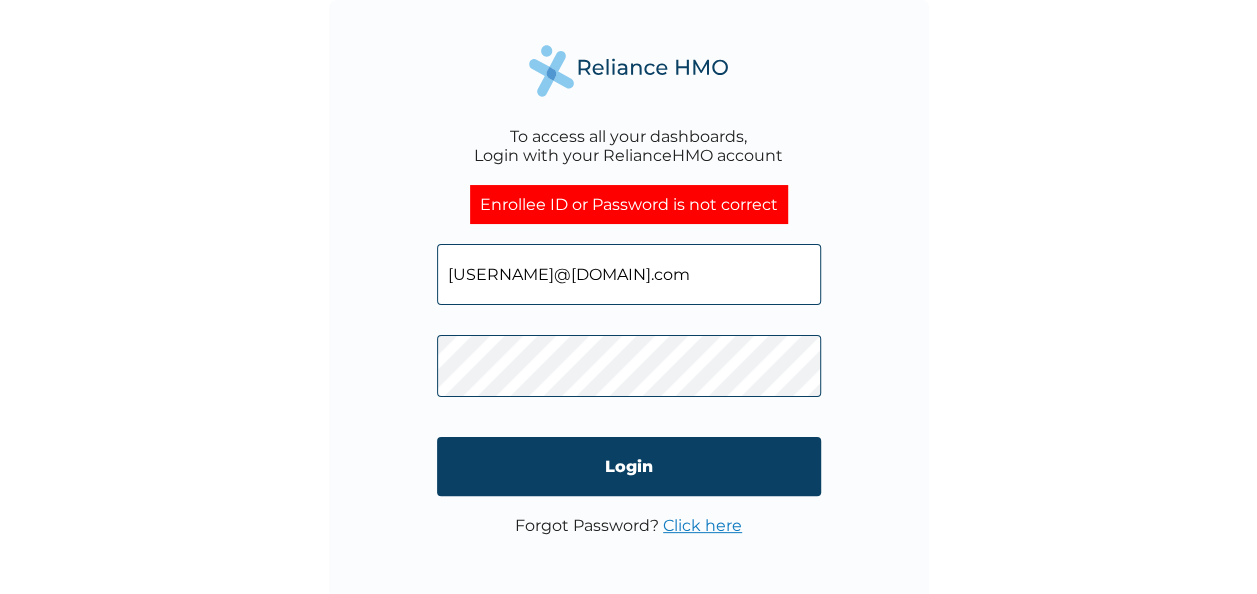 click on "Click here" at bounding box center (702, 525) 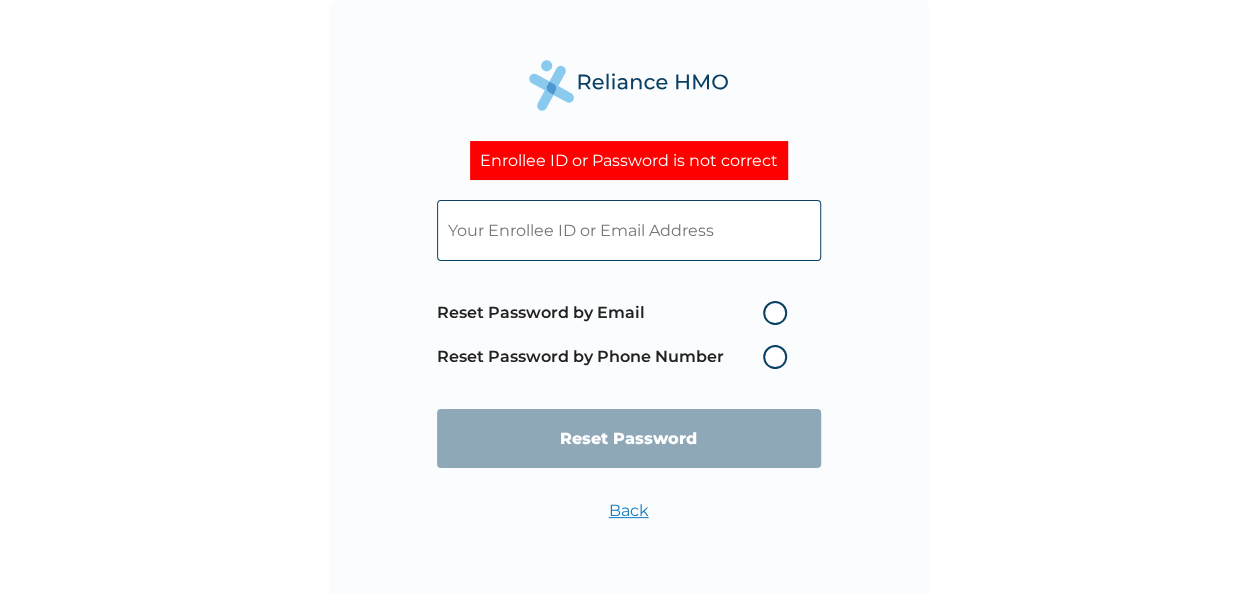 click on "Back" at bounding box center [629, 510] 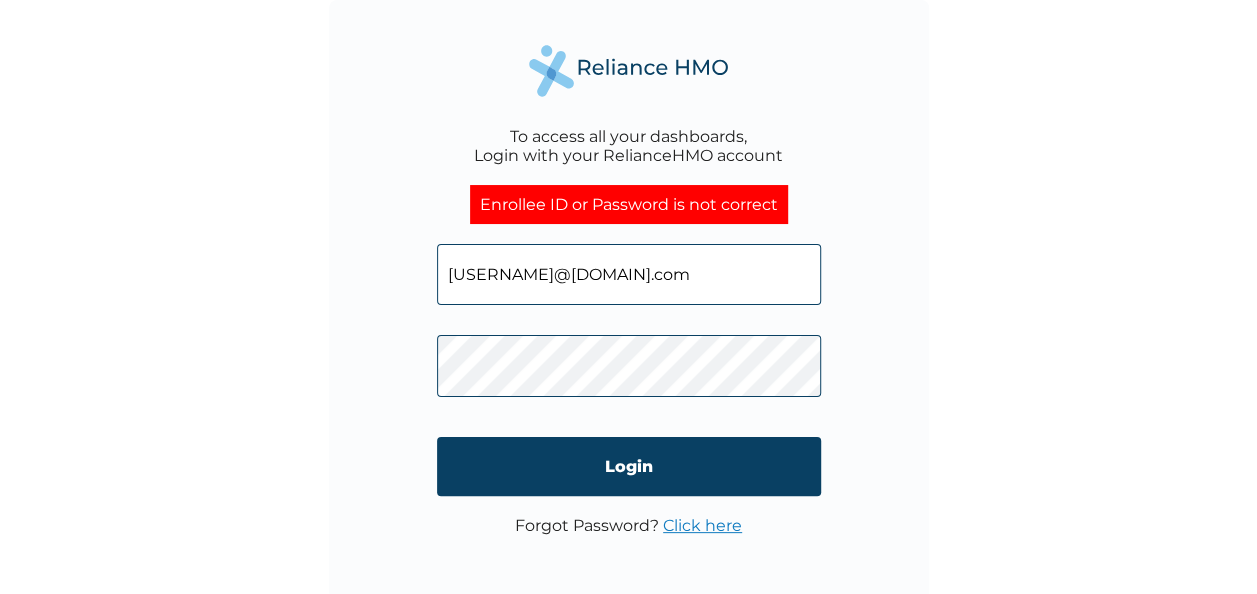 drag, startPoint x: 672, startPoint y: 281, endPoint x: 366, endPoint y: 284, distance: 306.0147 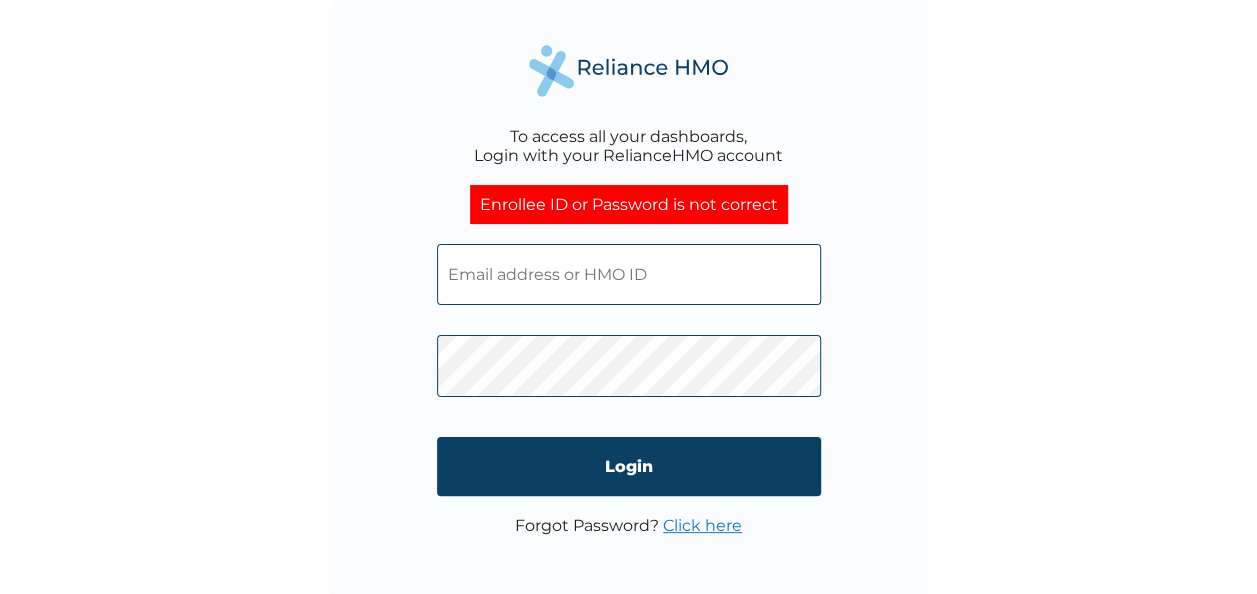 click at bounding box center [629, 274] 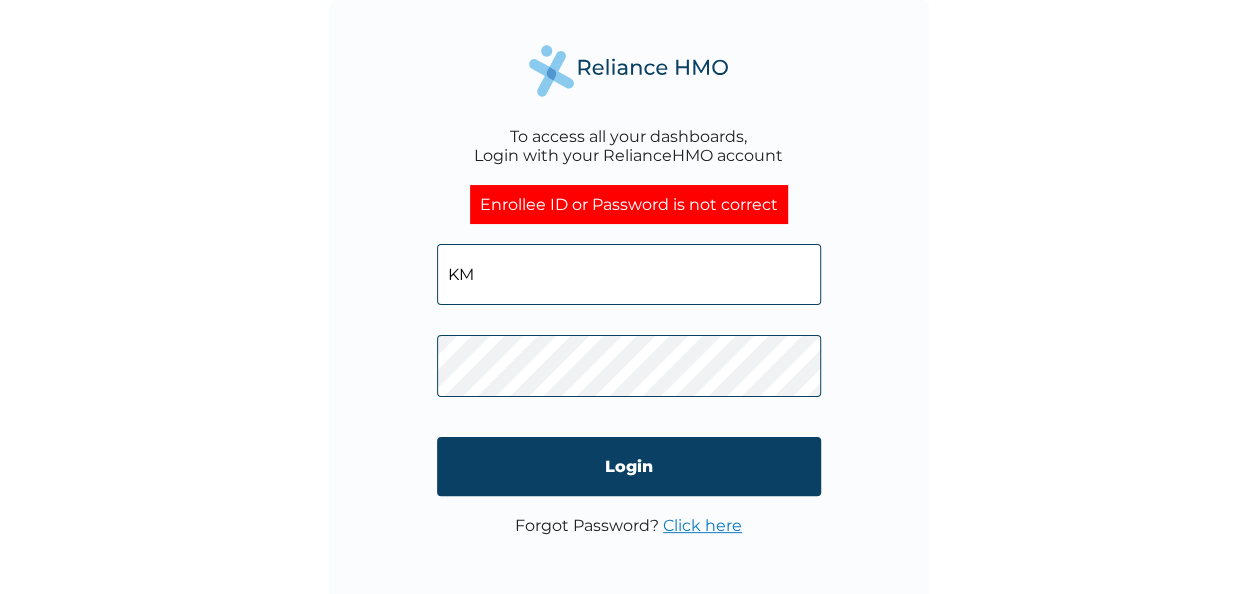 type on "KML/10151/A" 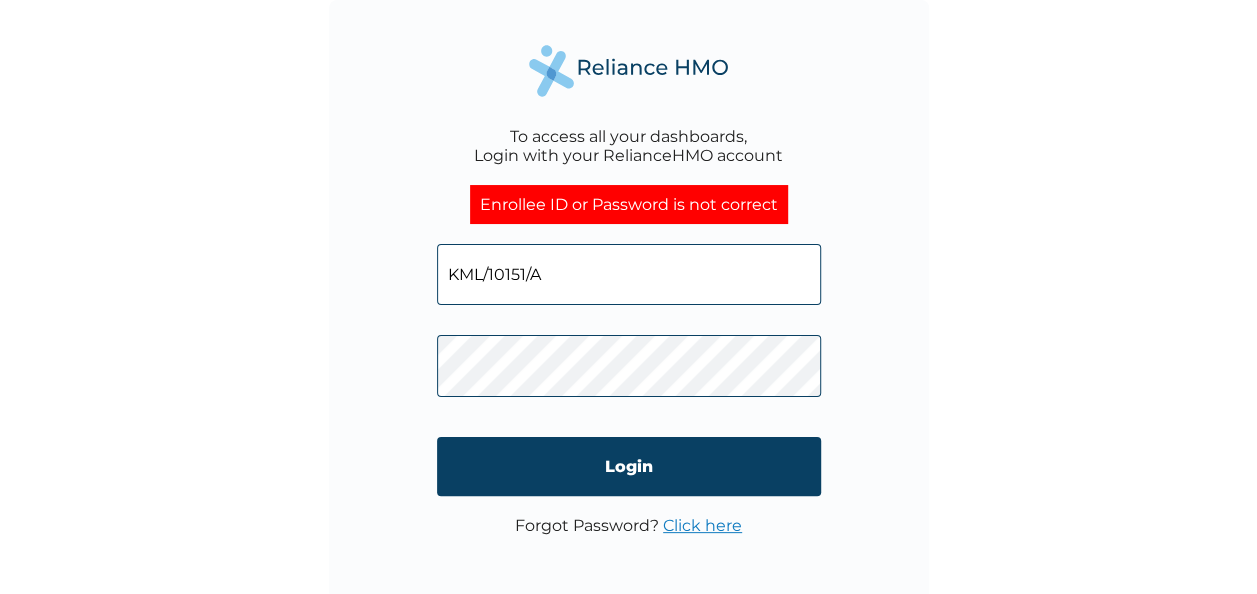 drag, startPoint x: 576, startPoint y: 291, endPoint x: 433, endPoint y: 284, distance: 143.17122 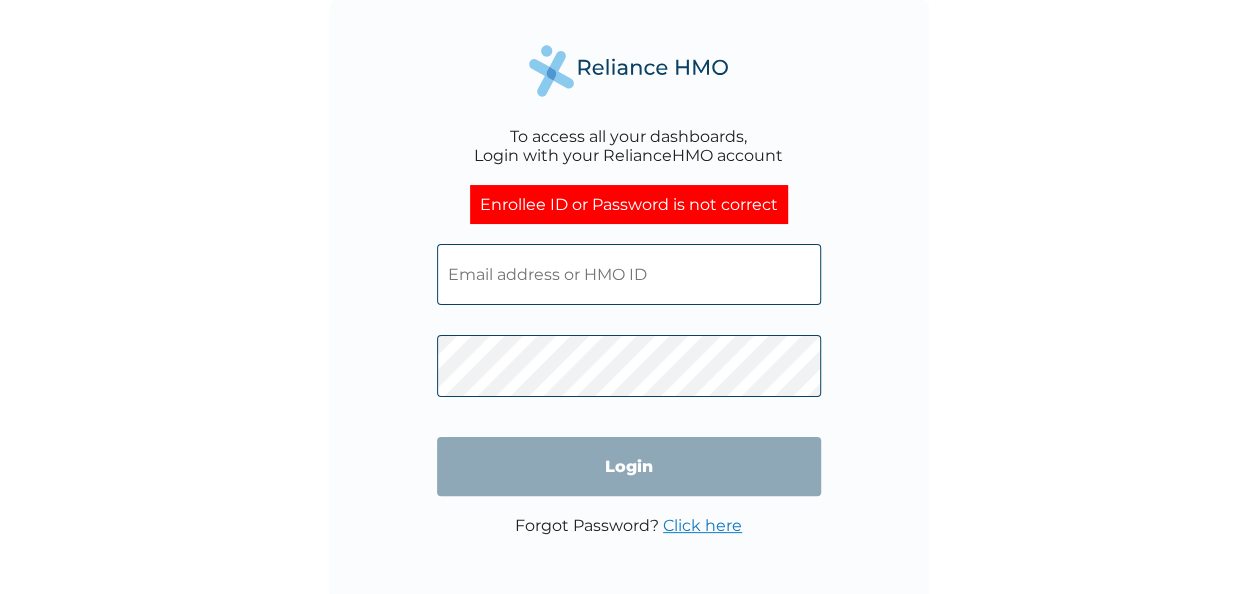 click at bounding box center (629, 274) 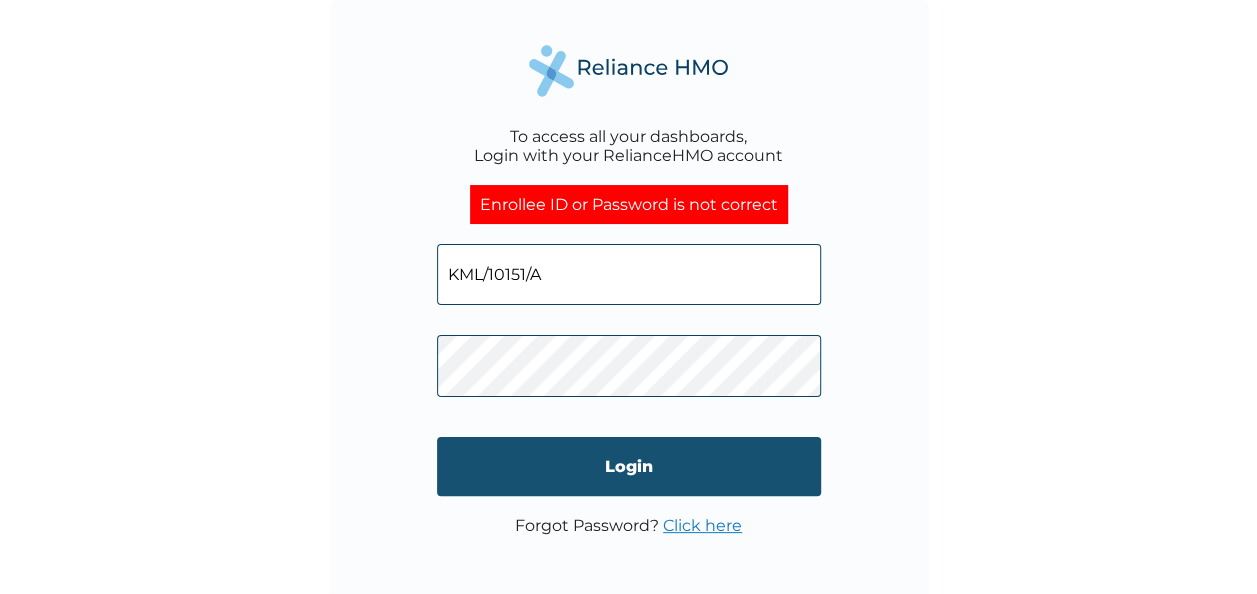 click on "Login" at bounding box center (629, 466) 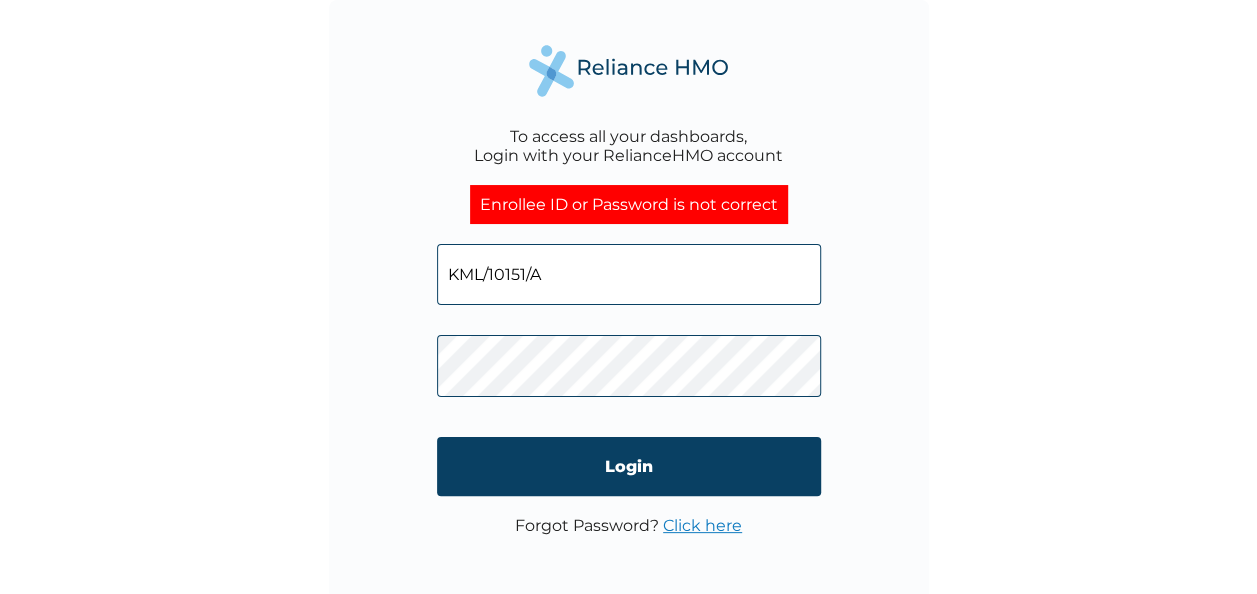 click on "To access all your dashboards, Login with your RelianceHMO account Enrollee ID or Password is not correct KML/10151/A Login Forgot Password?   Click here" at bounding box center [629, 300] 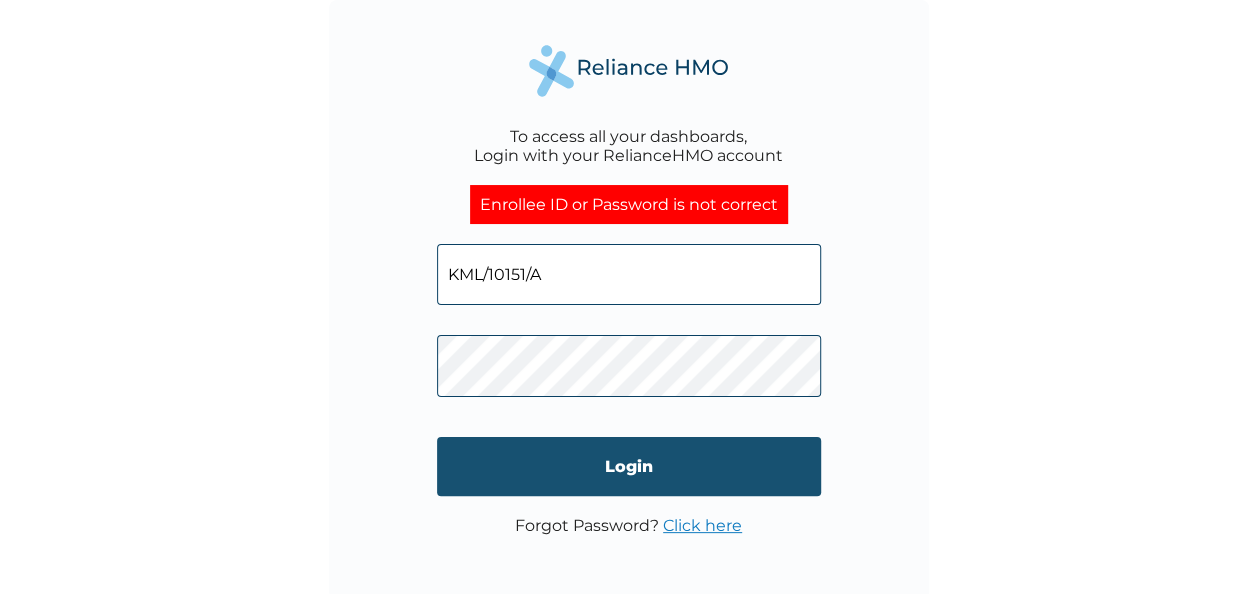 click on "Login" at bounding box center [629, 466] 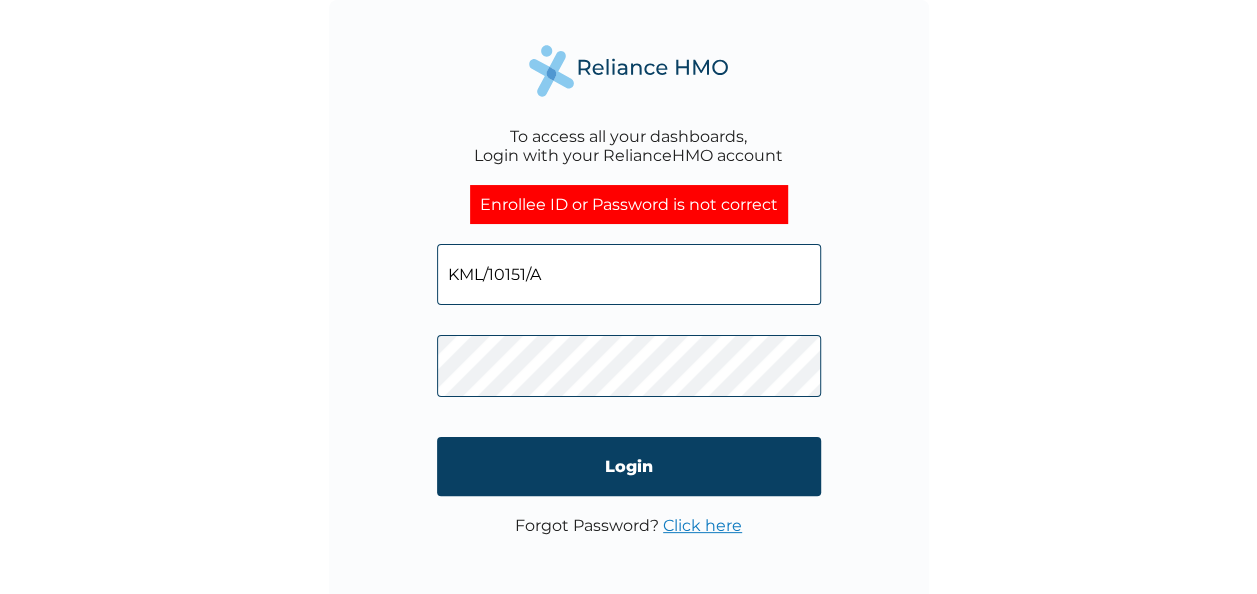 click on "To access all your dashboards, Login with your RelianceHMO account Enrollee ID or Password is not correct KML/10151/A Login Forgot Password?   Click here" at bounding box center (629, 300) 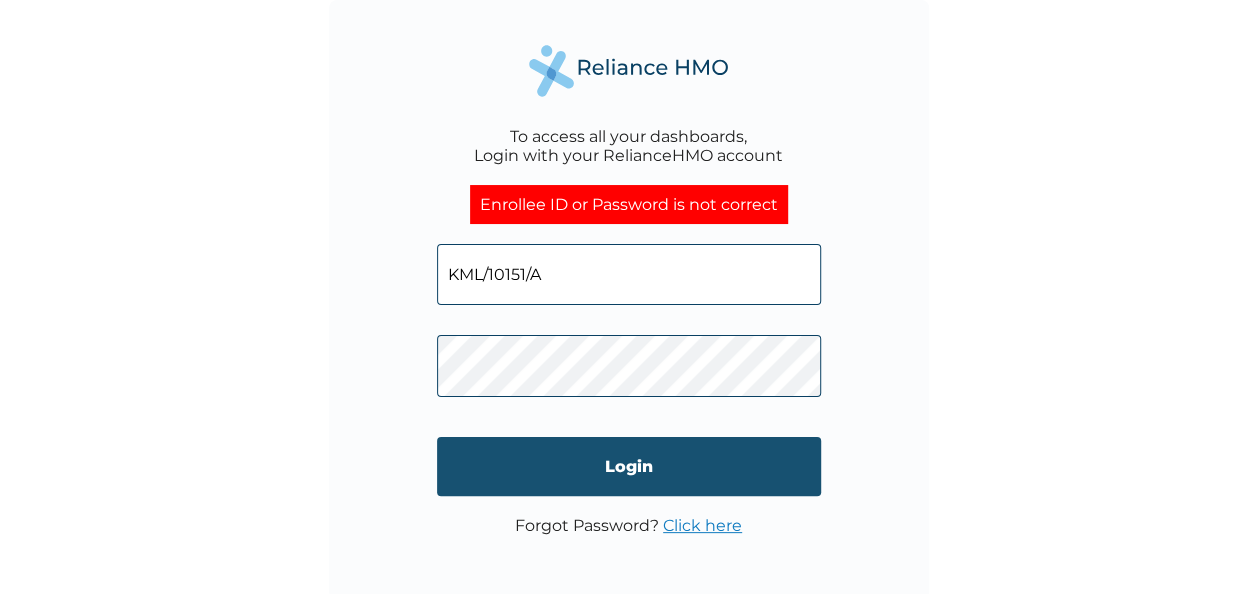 click on "Login" at bounding box center (629, 466) 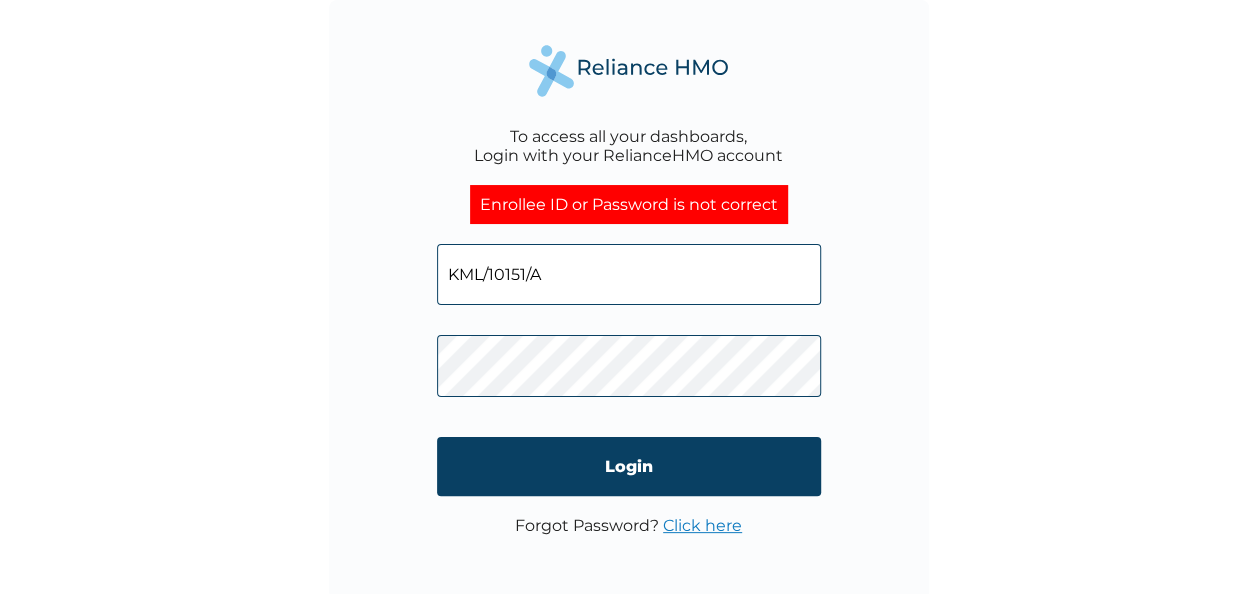 click on "Click here" at bounding box center [702, 525] 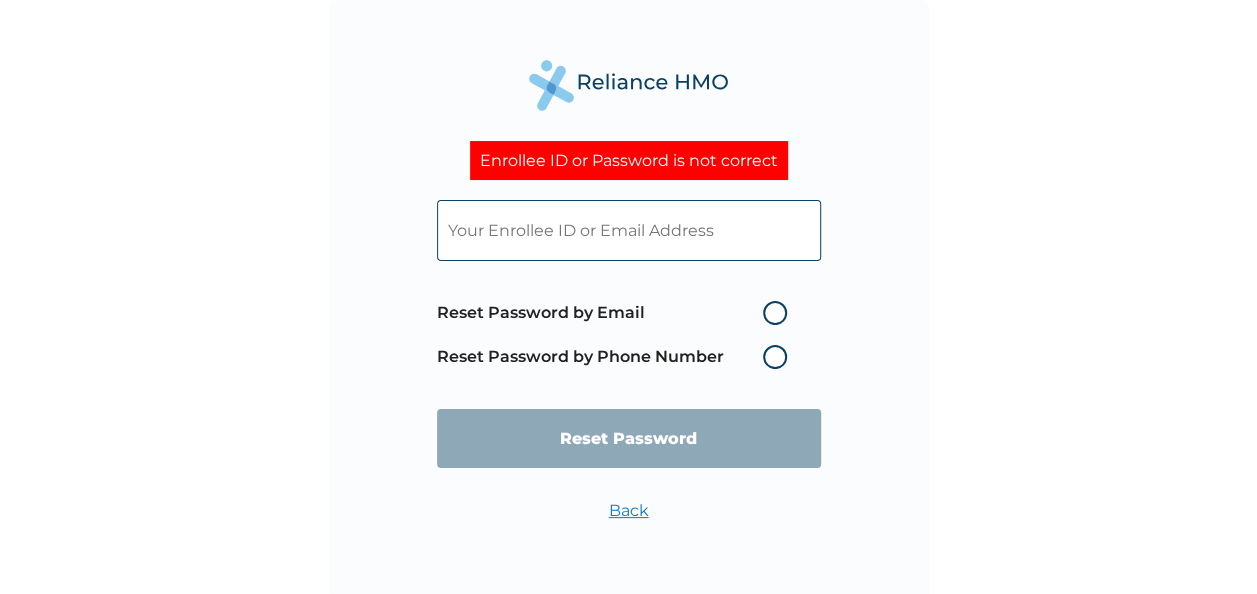 click on "Back" at bounding box center [629, 510] 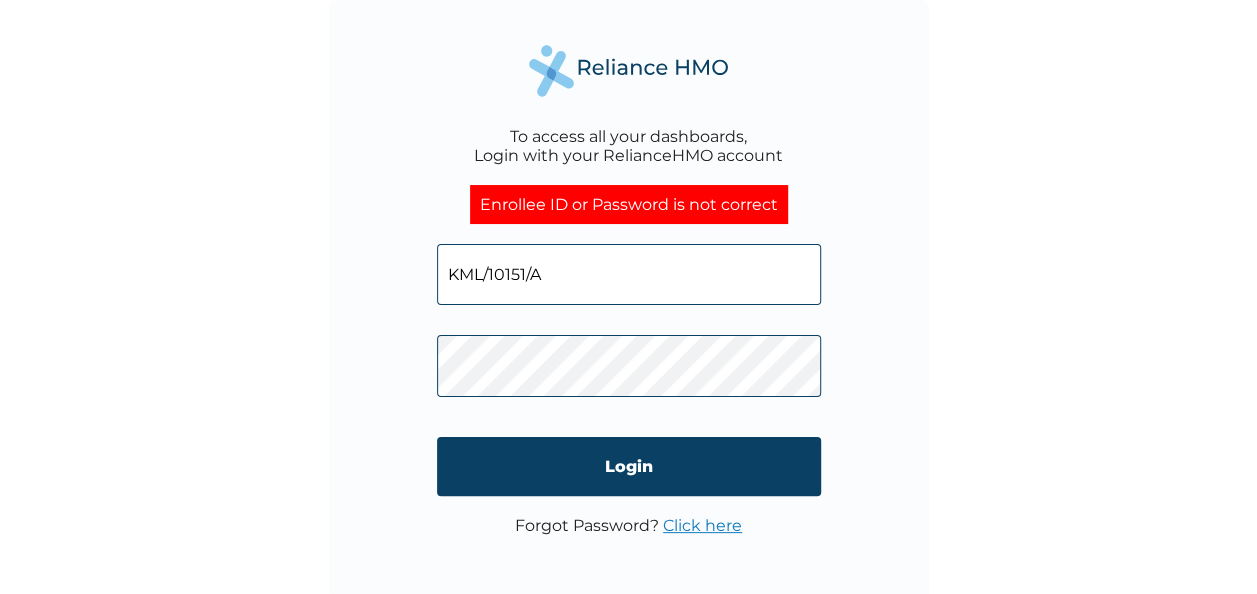 click on "To access all your dashboards, Login with your RelianceHMO account Enrollee ID or Password is not correct KML/10151/A Login Forgot Password?   Click here" at bounding box center [629, 300] 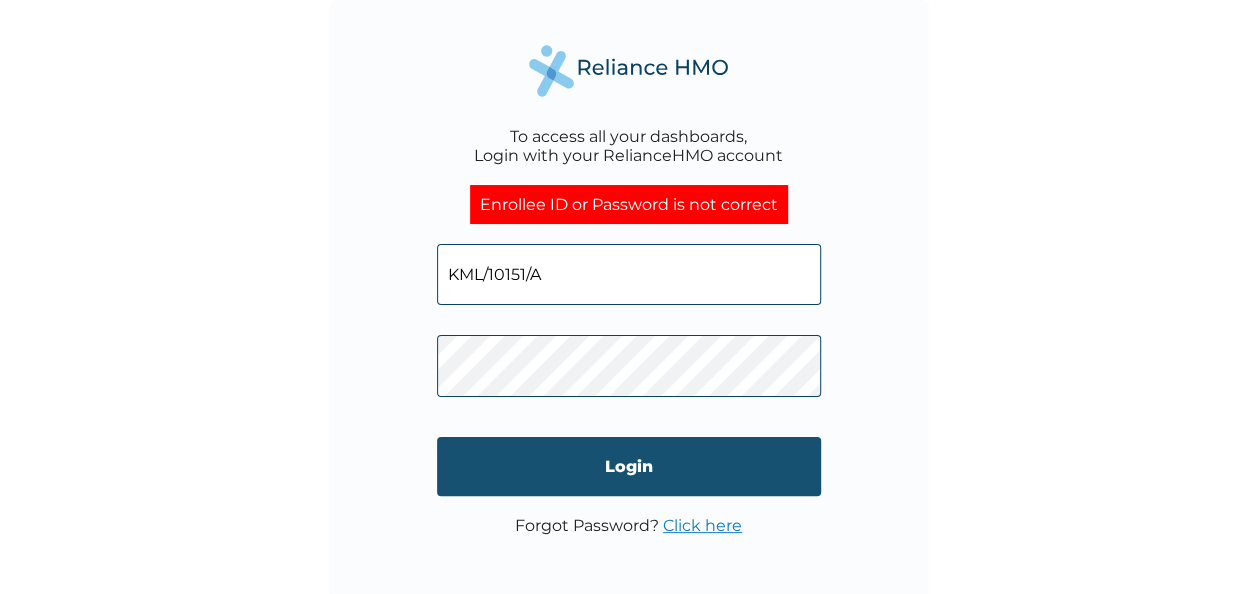 click on "Login" at bounding box center (629, 466) 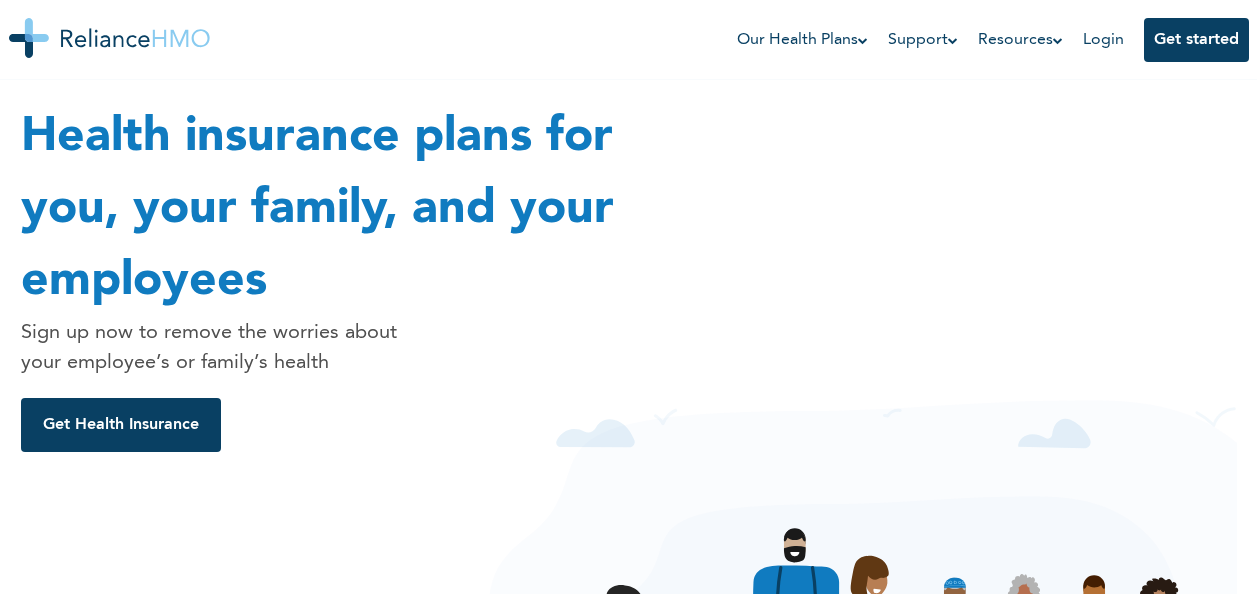 scroll, scrollTop: 0, scrollLeft: 0, axis: both 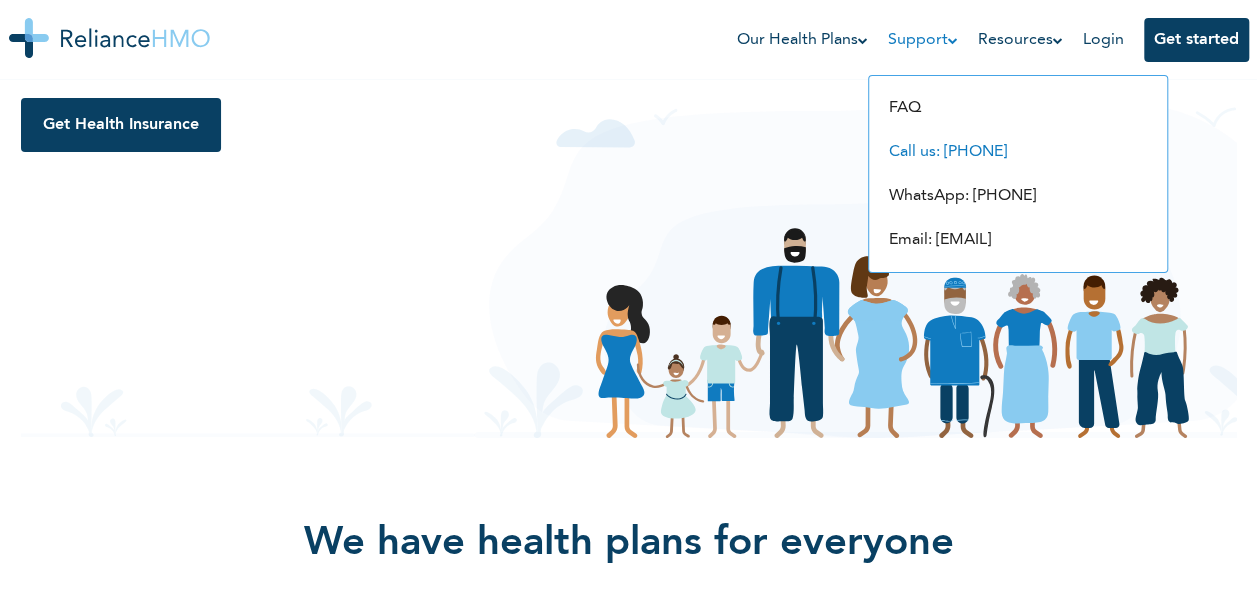 click on "Call us: 017001580" at bounding box center [948, 152] 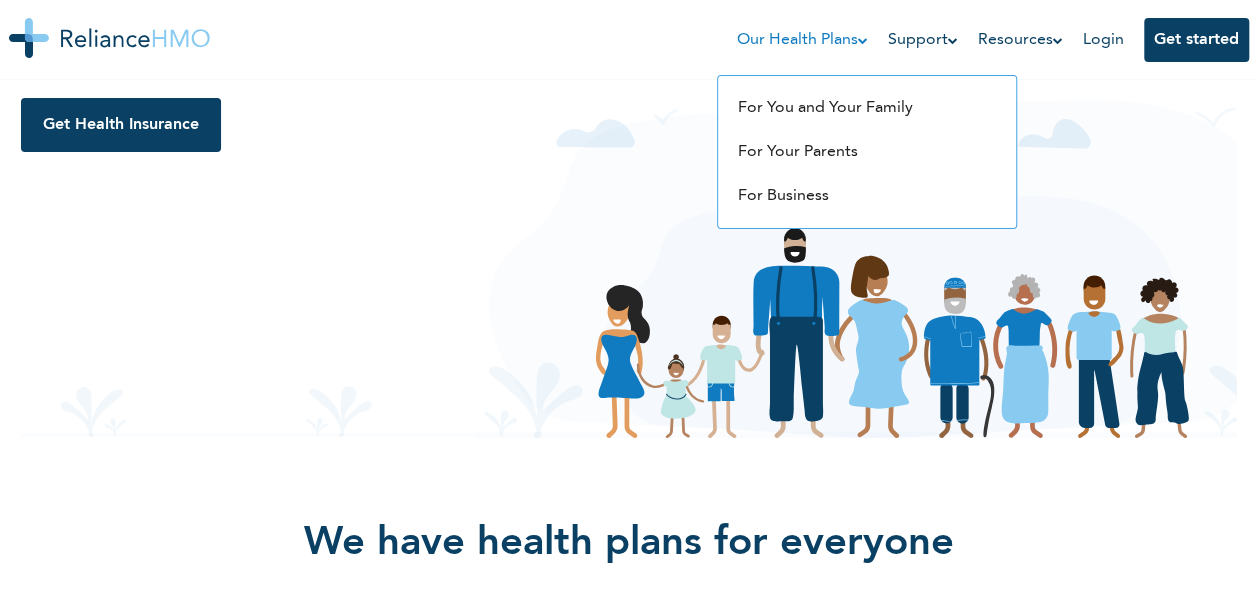click at bounding box center [863, 40] 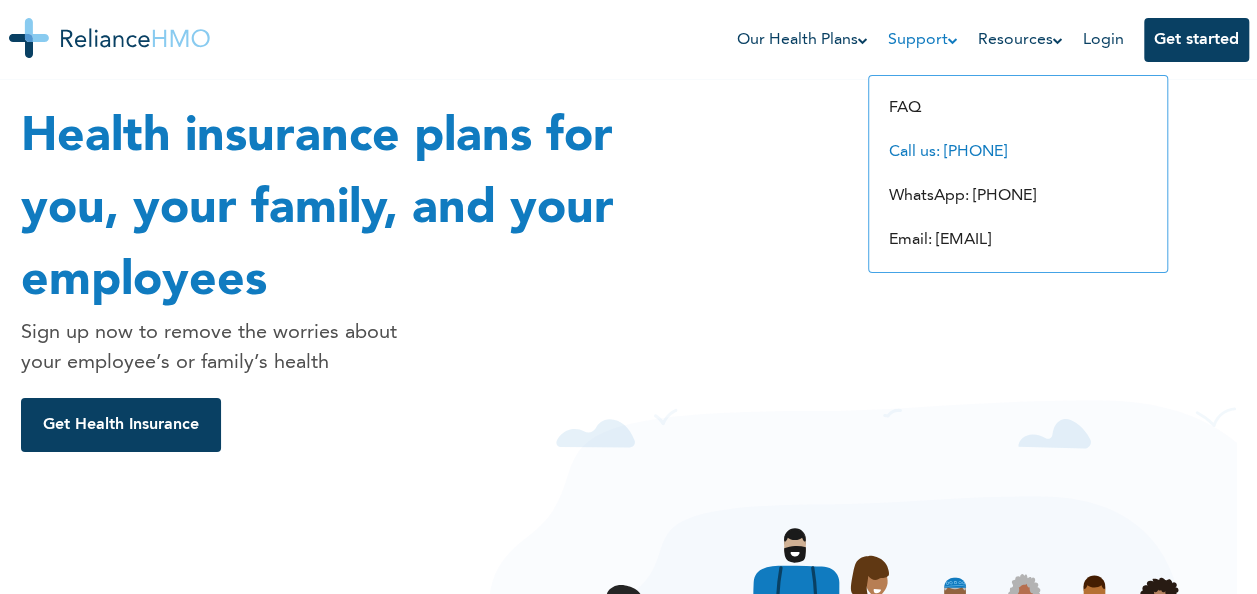 click on "Call us: 017001580" at bounding box center (948, 152) 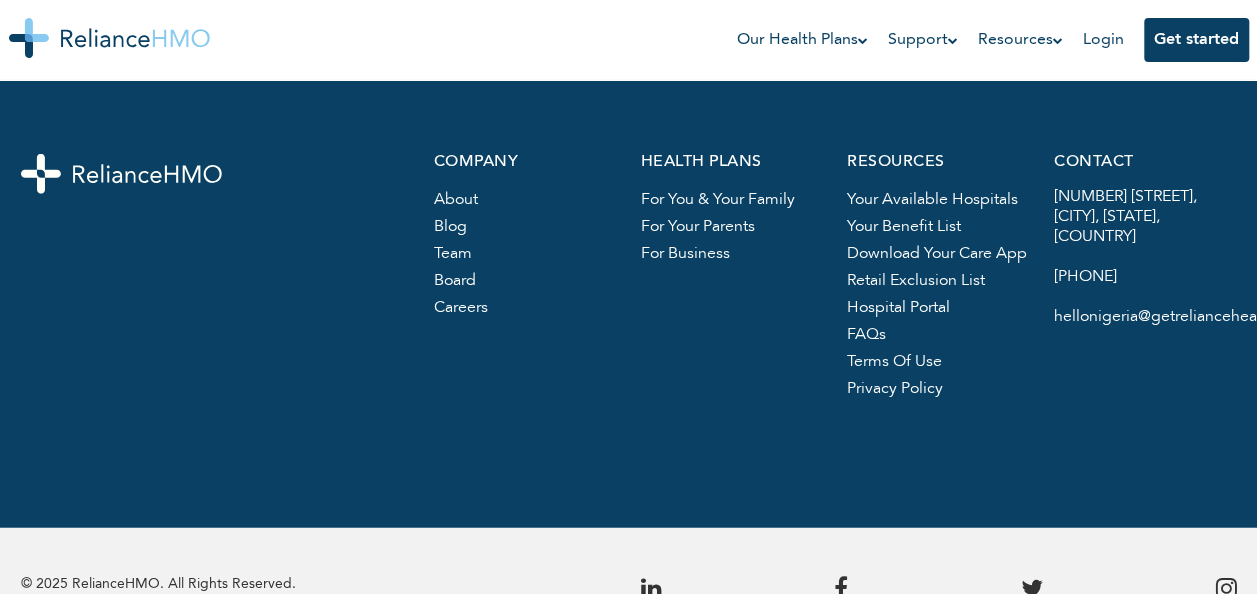 scroll, scrollTop: 2646, scrollLeft: 0, axis: vertical 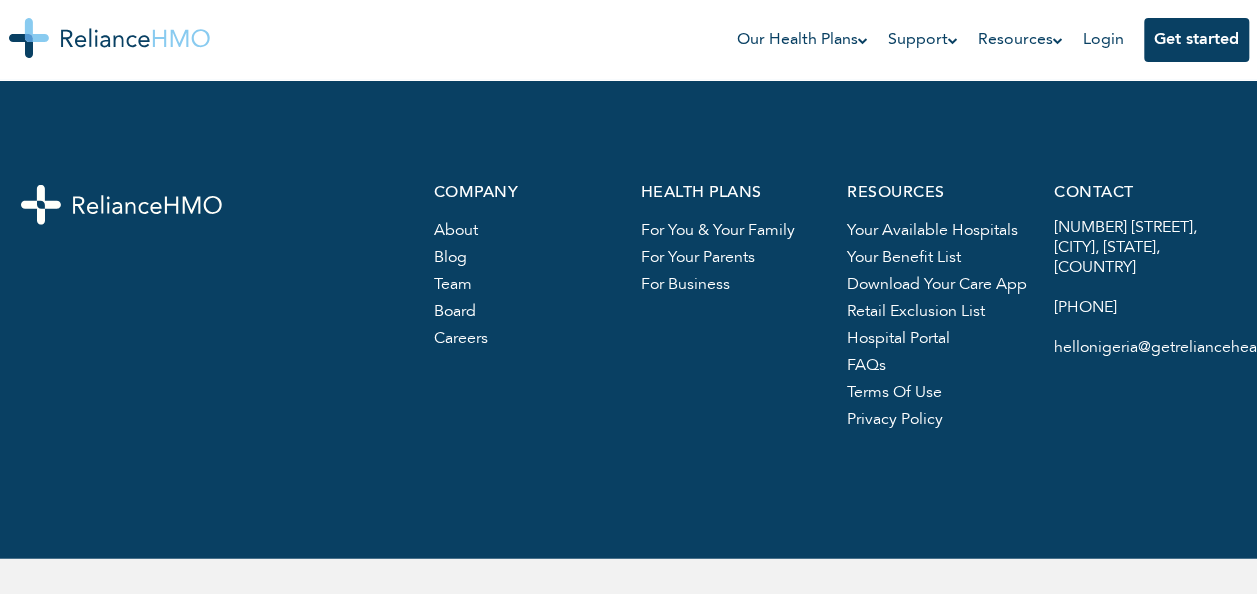 click on "board" at bounding box center [455, 312] 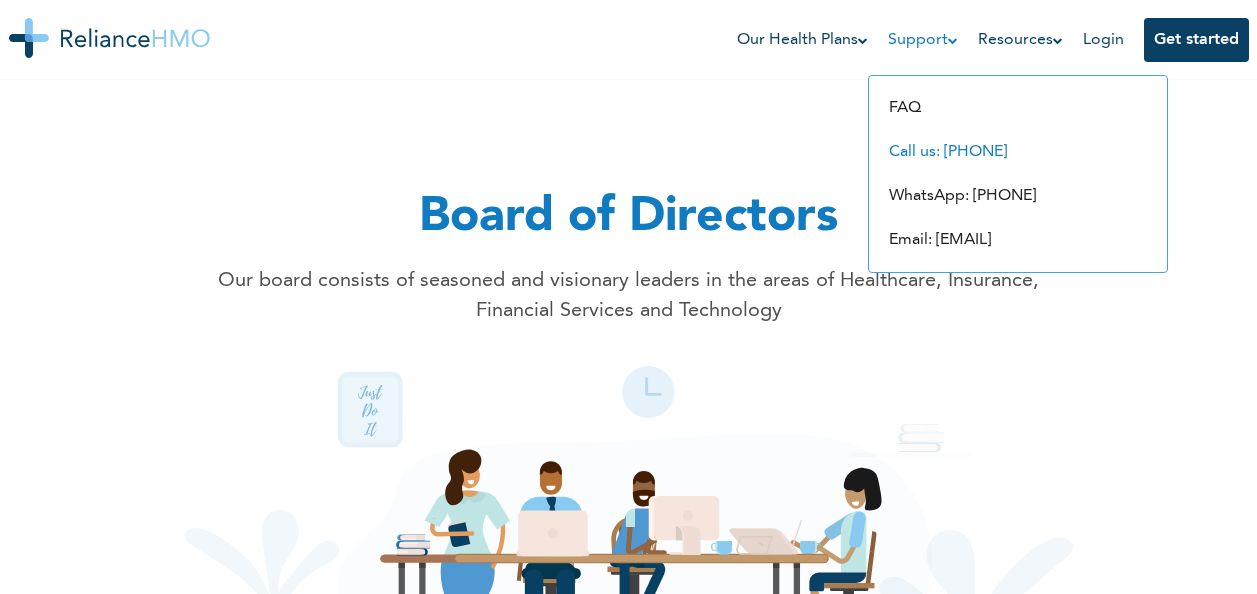 scroll, scrollTop: 0, scrollLeft: 0, axis: both 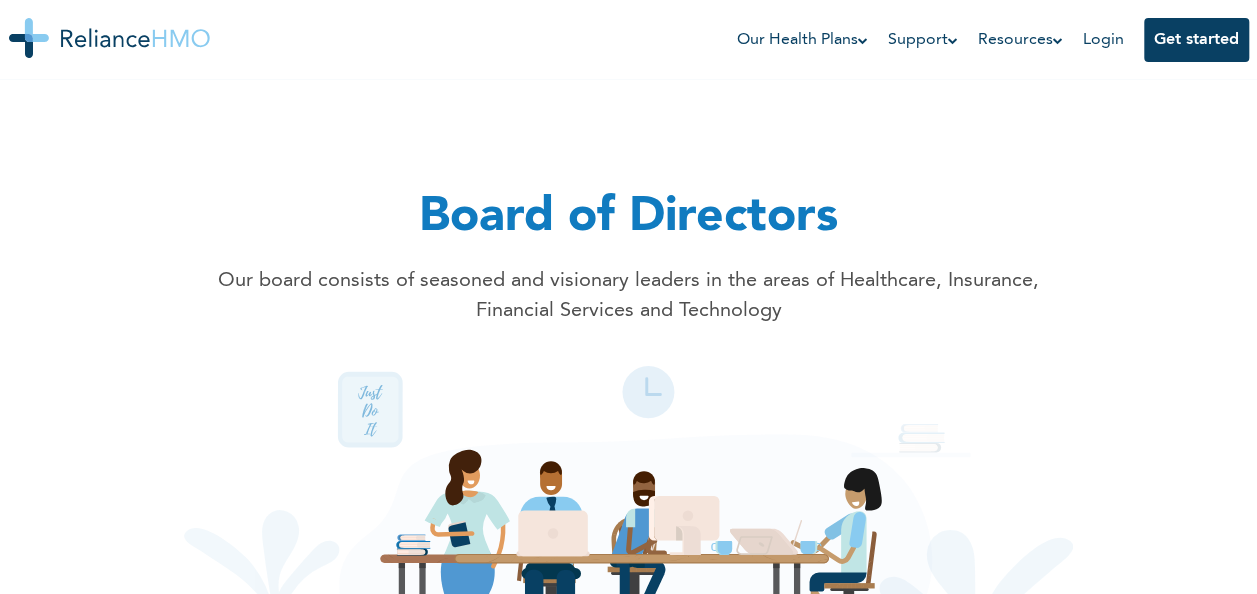 click on "Board of Directors" at bounding box center (629, 218) 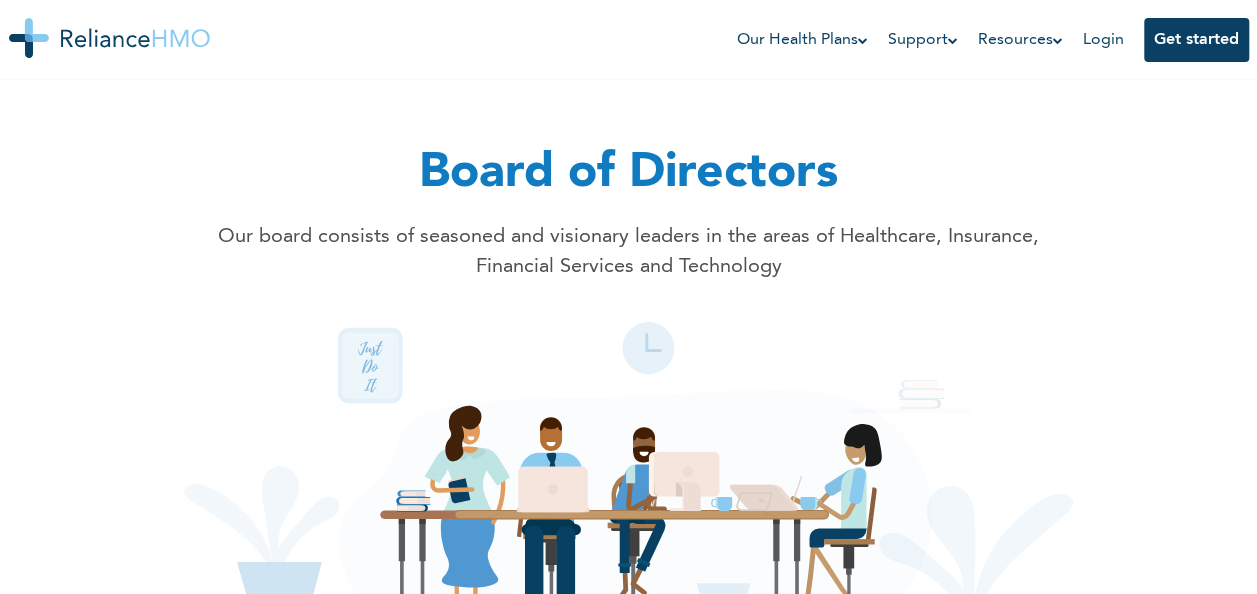 scroll, scrollTop: 0, scrollLeft: 0, axis: both 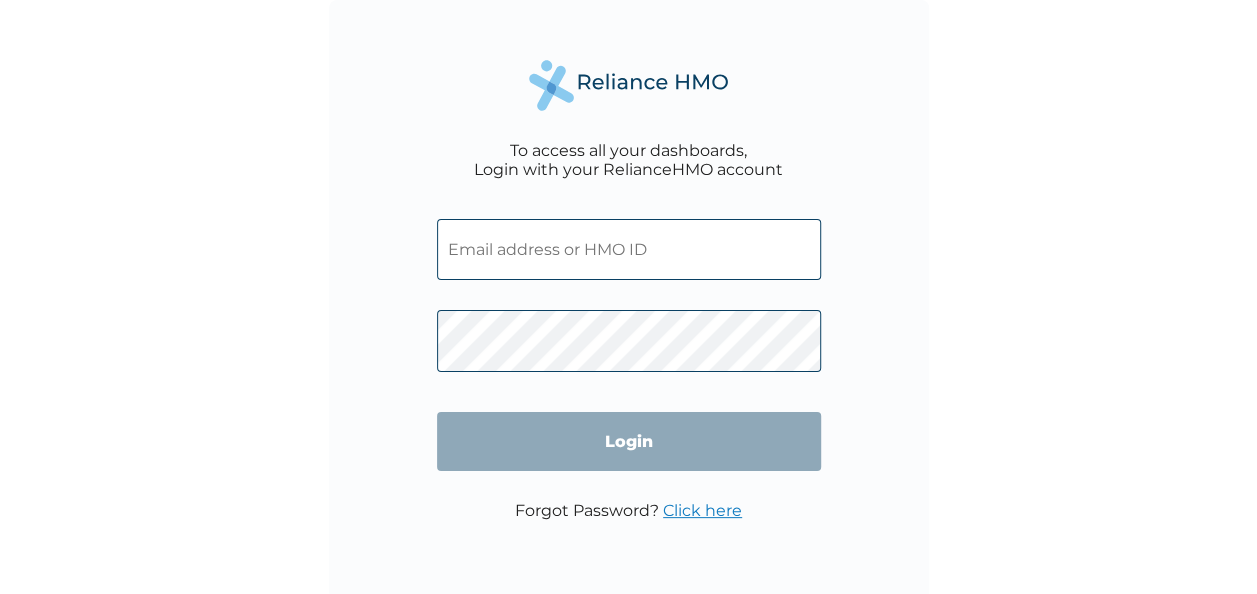 drag, startPoint x: 840, startPoint y: -74, endPoint x: 1275, endPoint y: -74, distance: 435 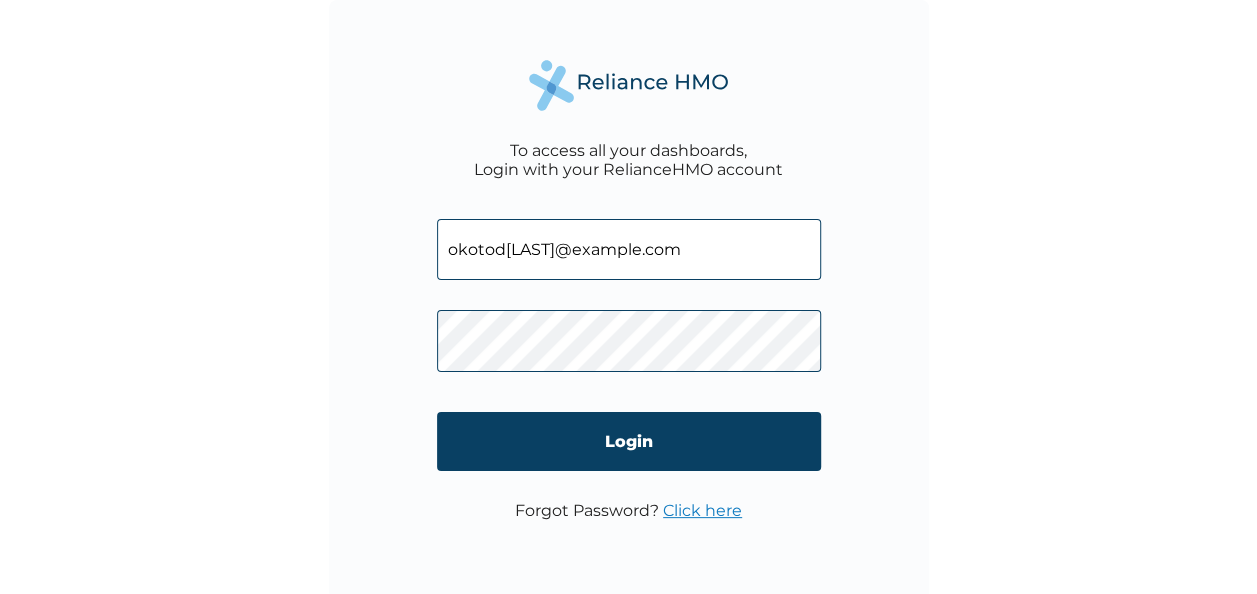 type on "okotod[LAST]@example.com" 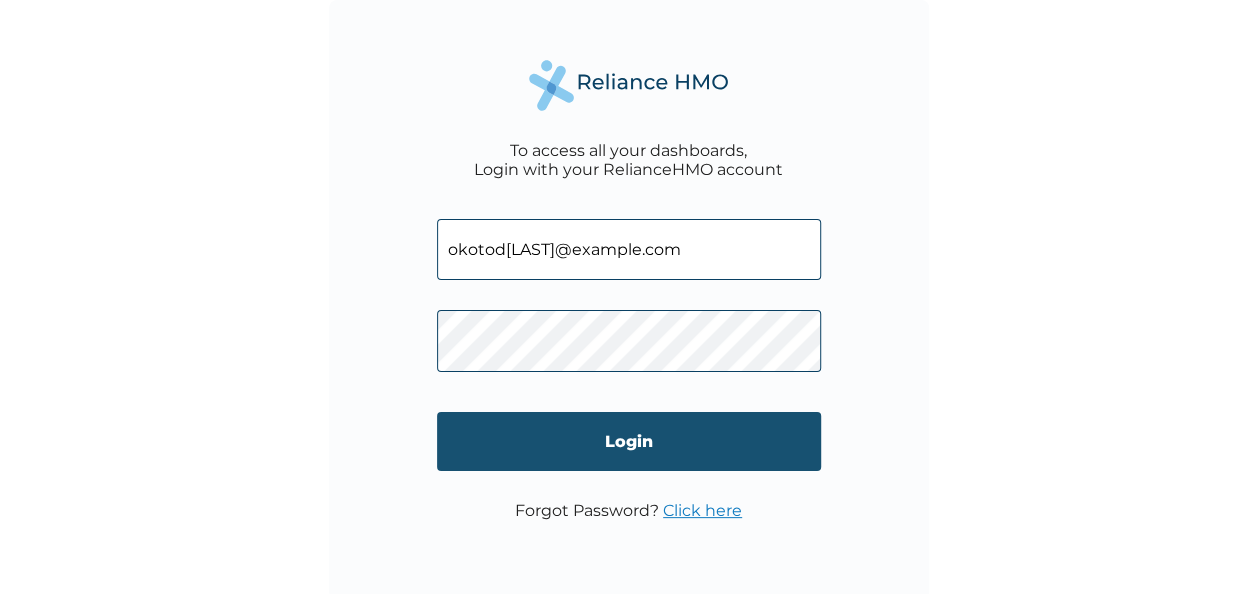 click on "Login" at bounding box center (629, 441) 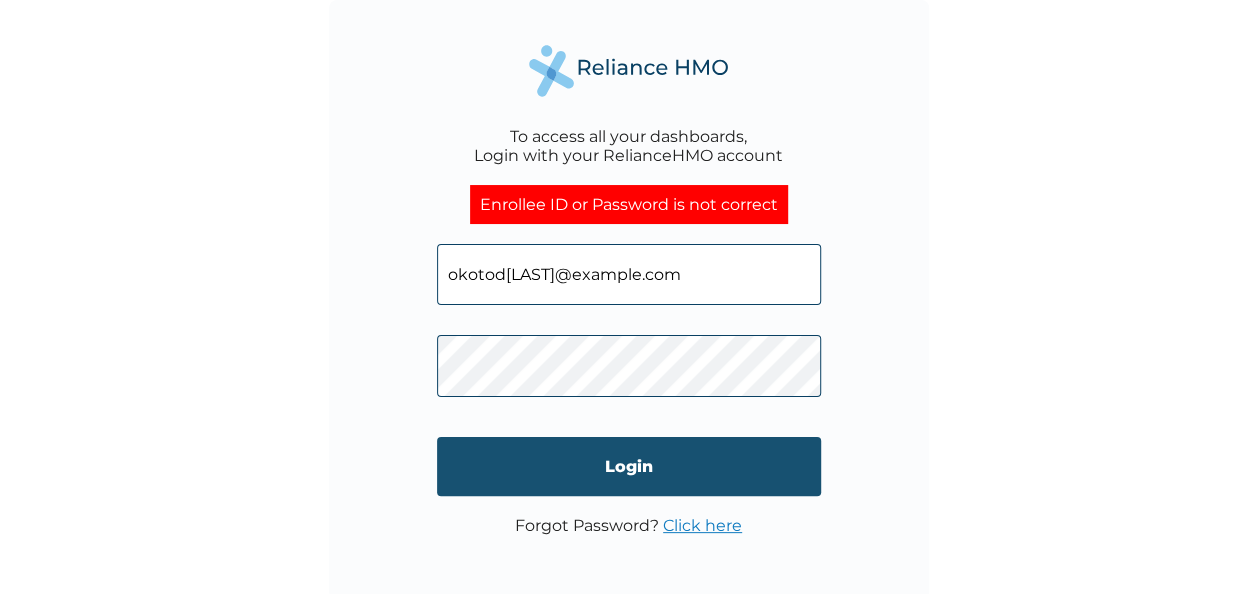 click on "Login" at bounding box center (629, 466) 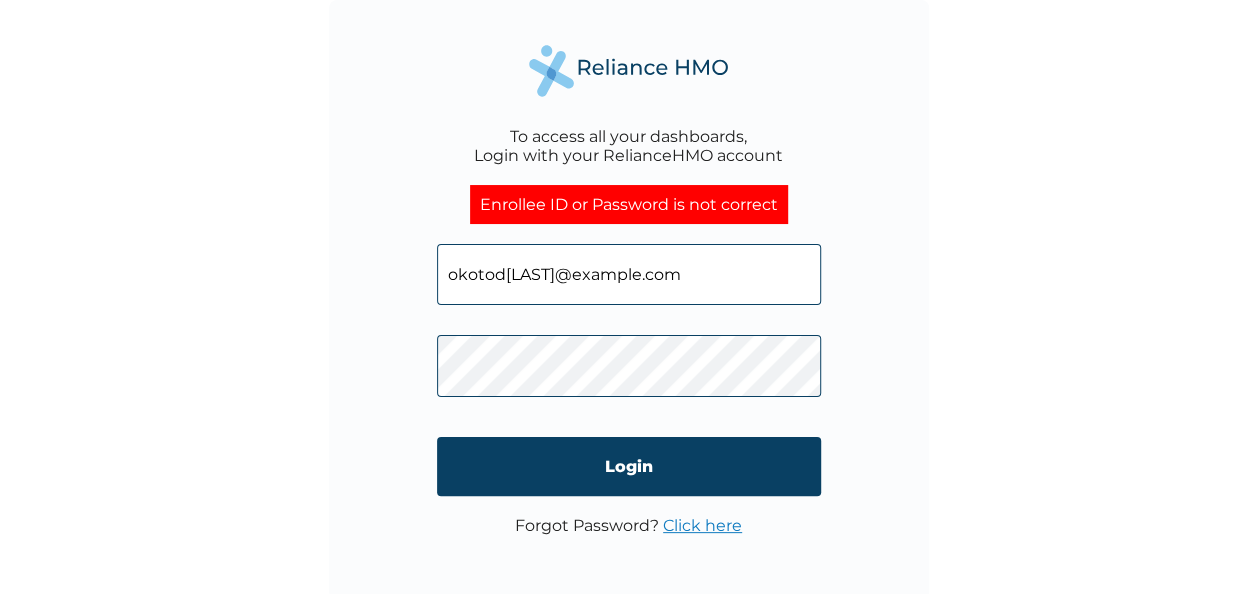 click on "Click here" at bounding box center [702, 525] 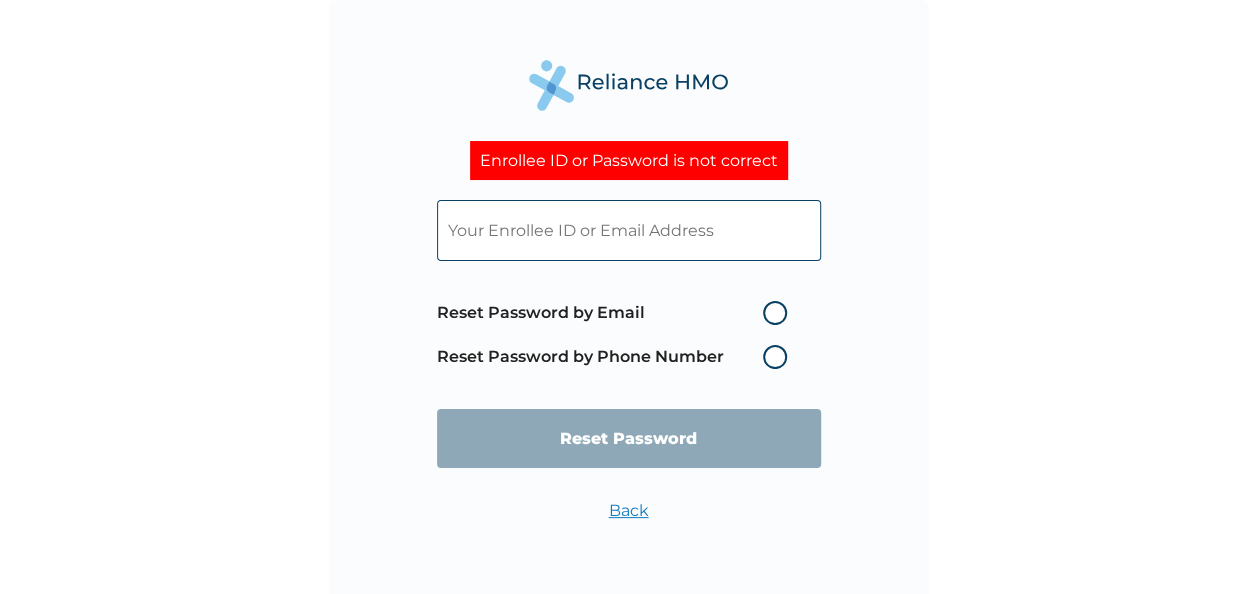 click on "Reset Password by Email" at bounding box center [617, 313] 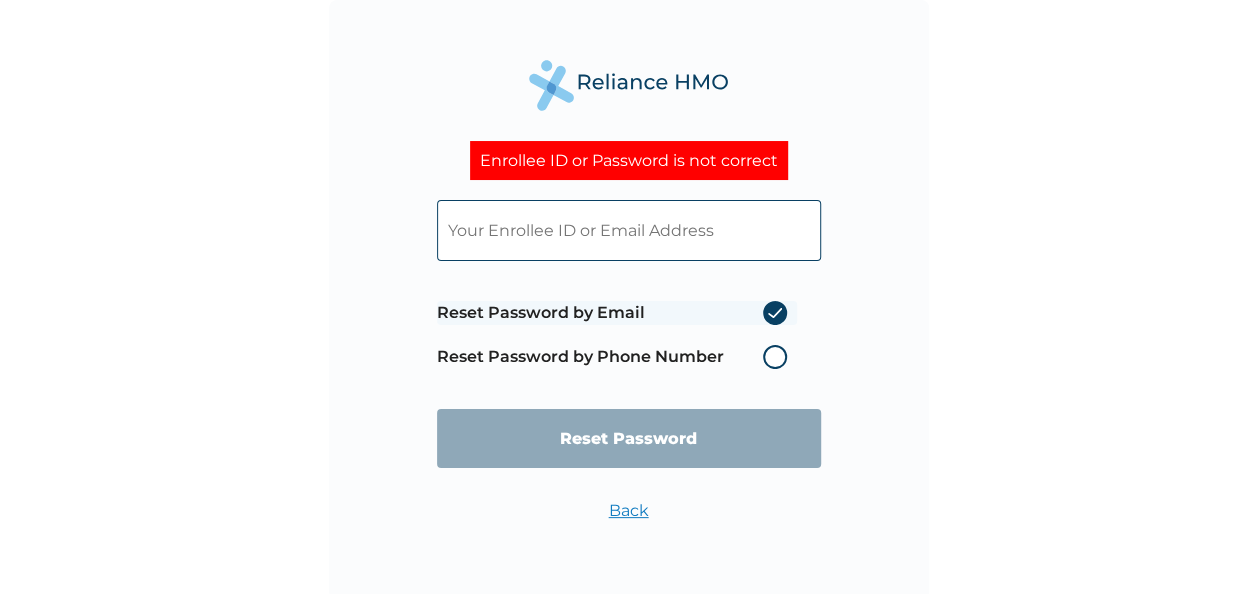 radio on "true" 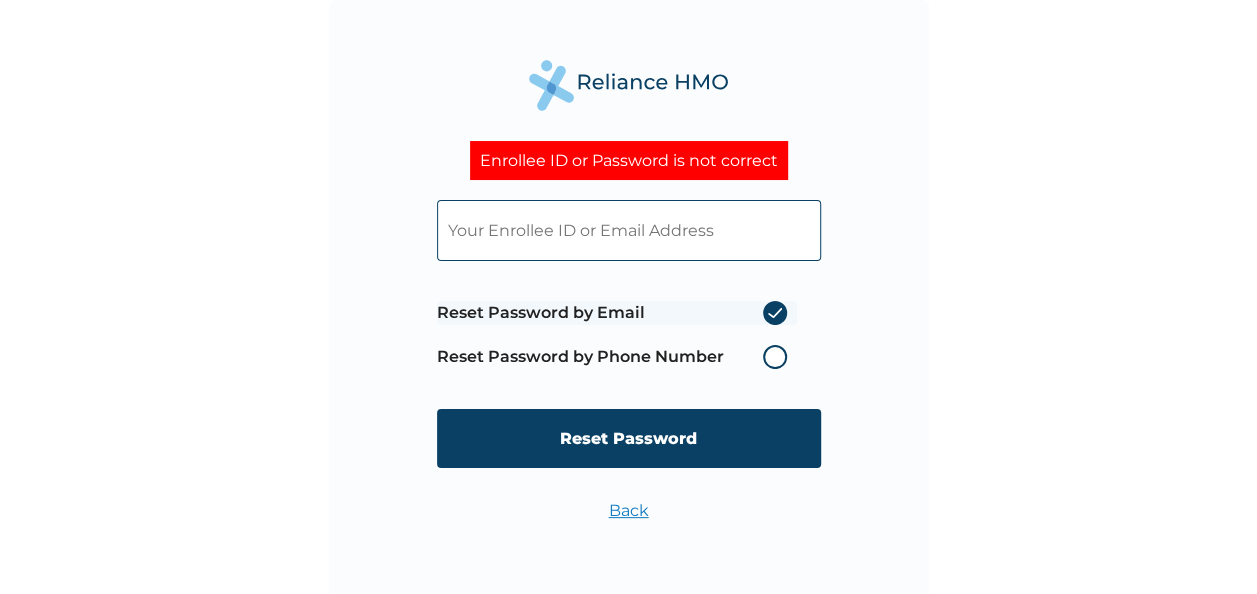 click at bounding box center [629, 230] 